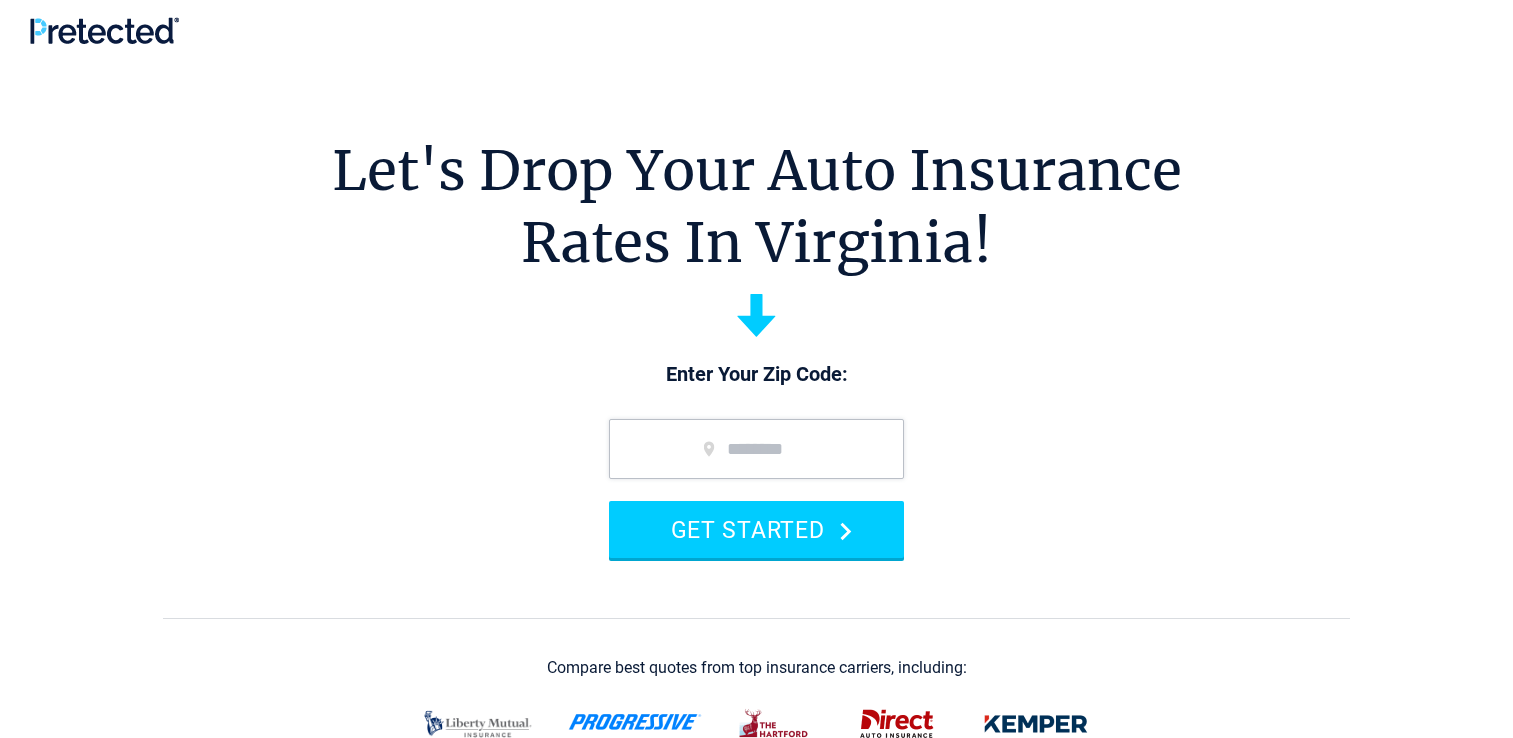 scroll, scrollTop: 0, scrollLeft: 0, axis: both 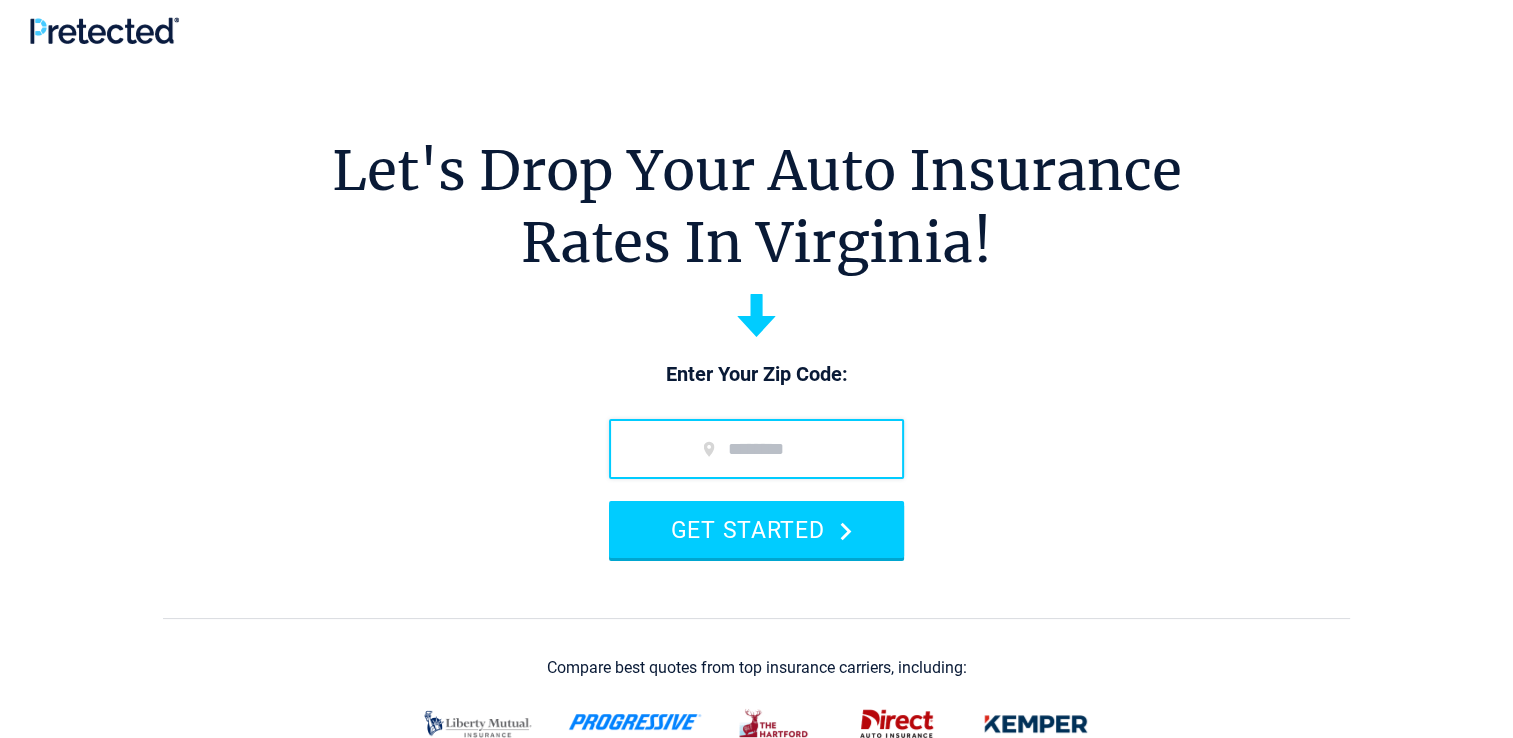 click at bounding box center (756, 449) 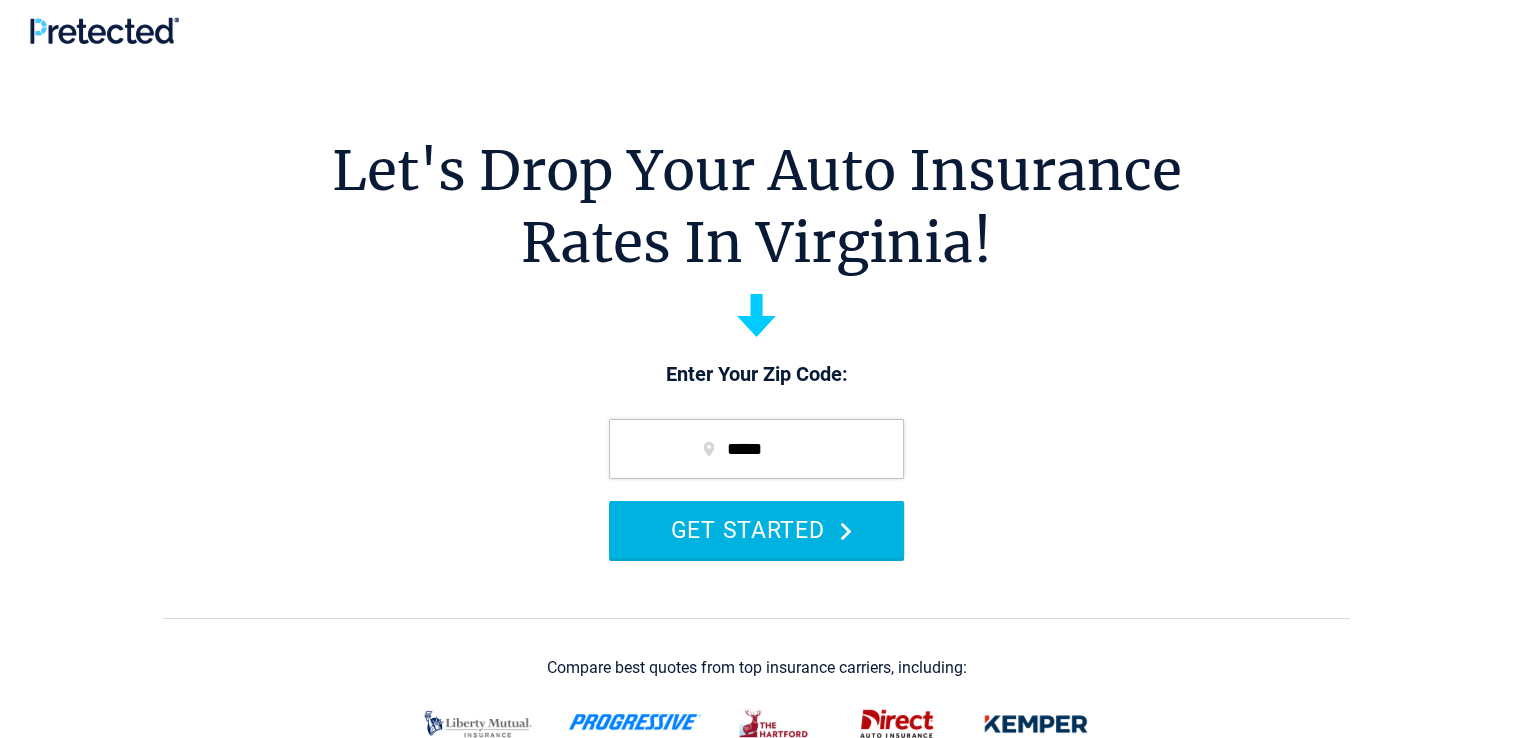 click on "GET STARTED" at bounding box center [756, 529] 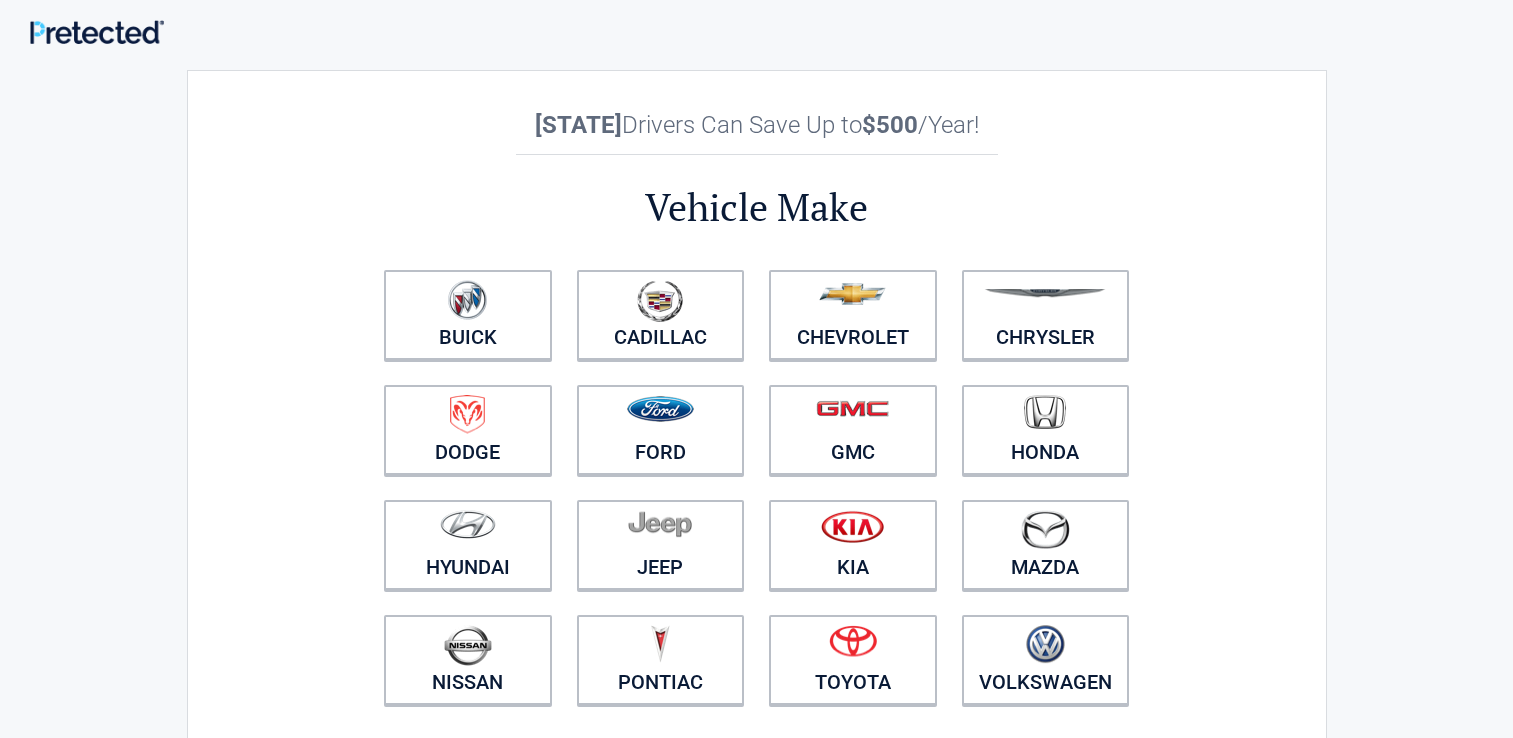 scroll, scrollTop: 0, scrollLeft: 0, axis: both 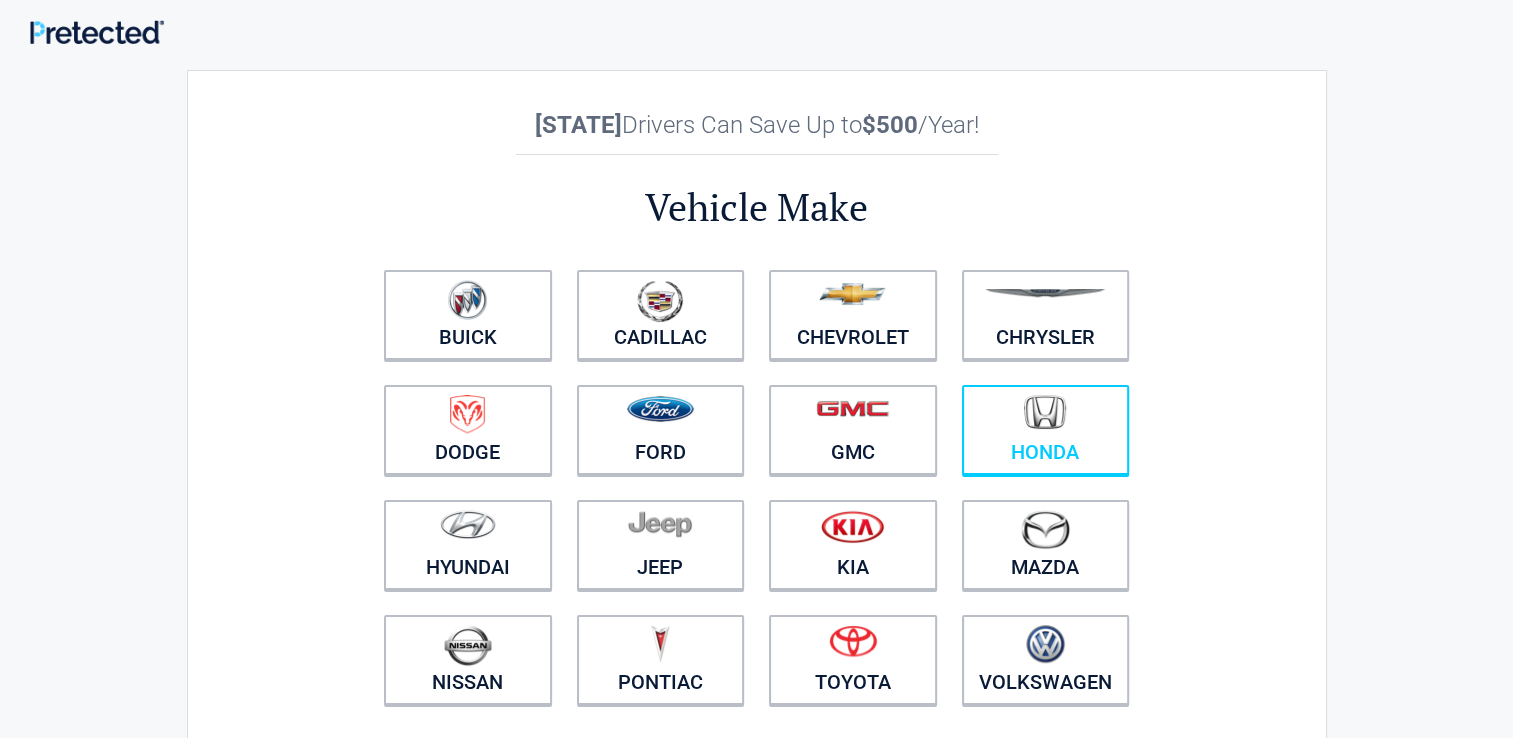 click at bounding box center (1046, 417) 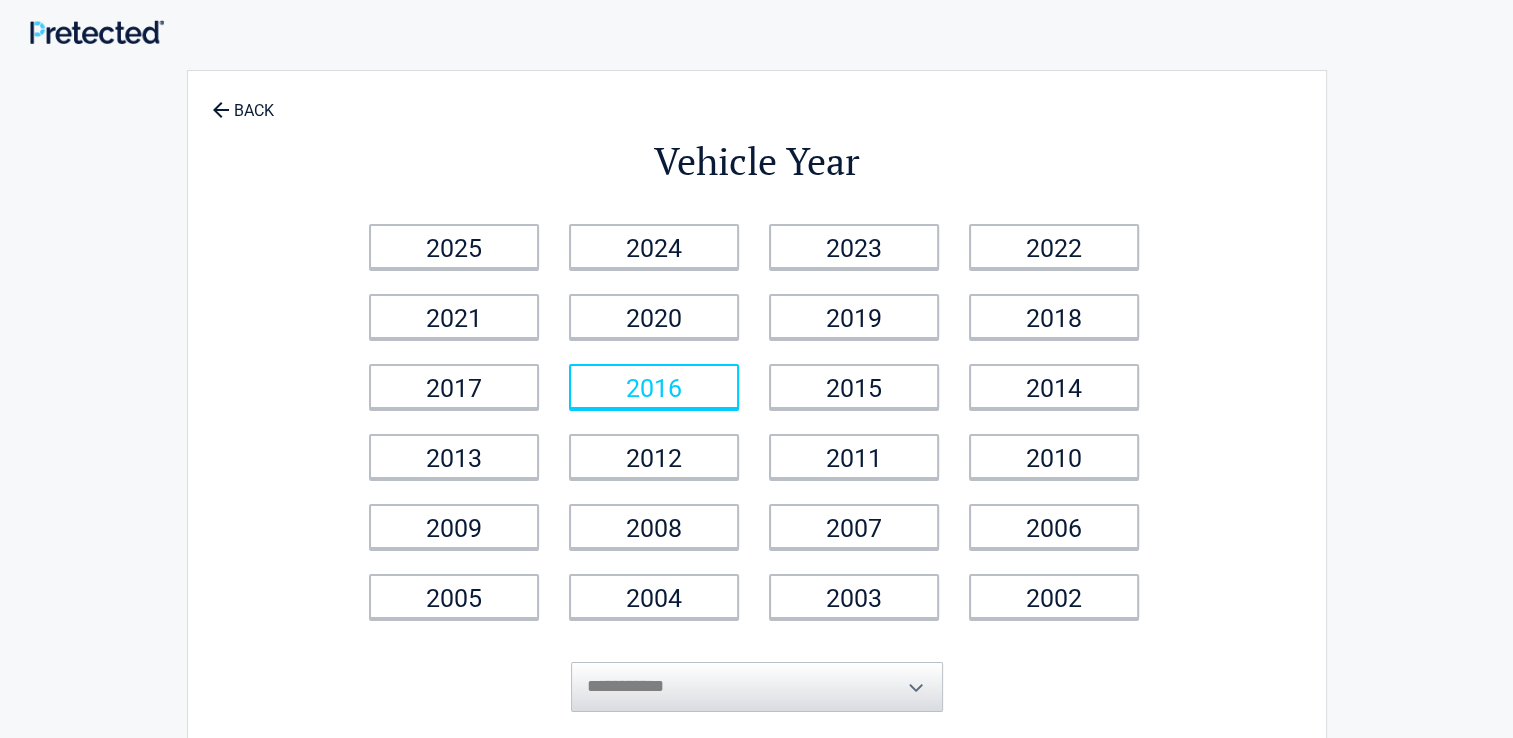 click on "2016" at bounding box center [654, 386] 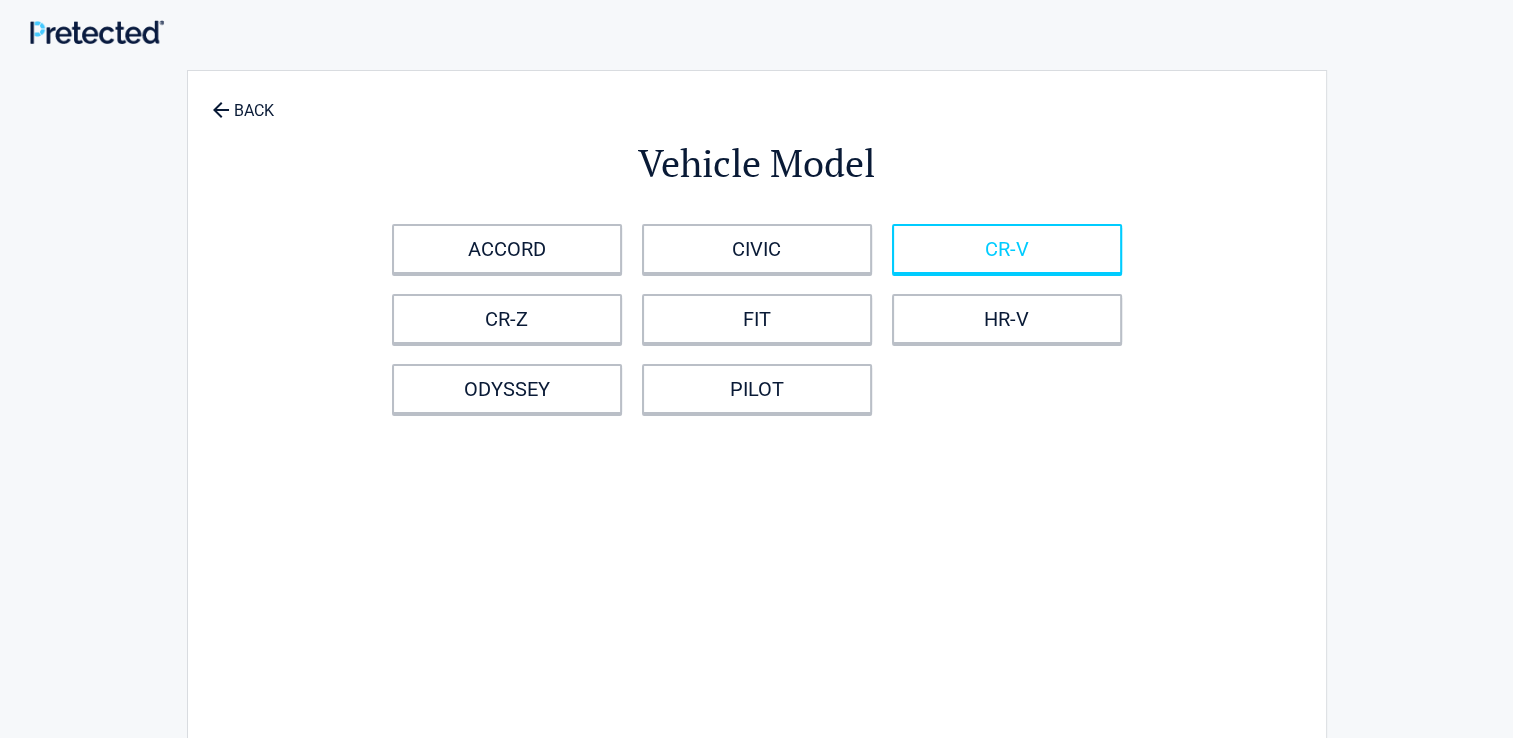 click on "CR-V" at bounding box center [1007, 249] 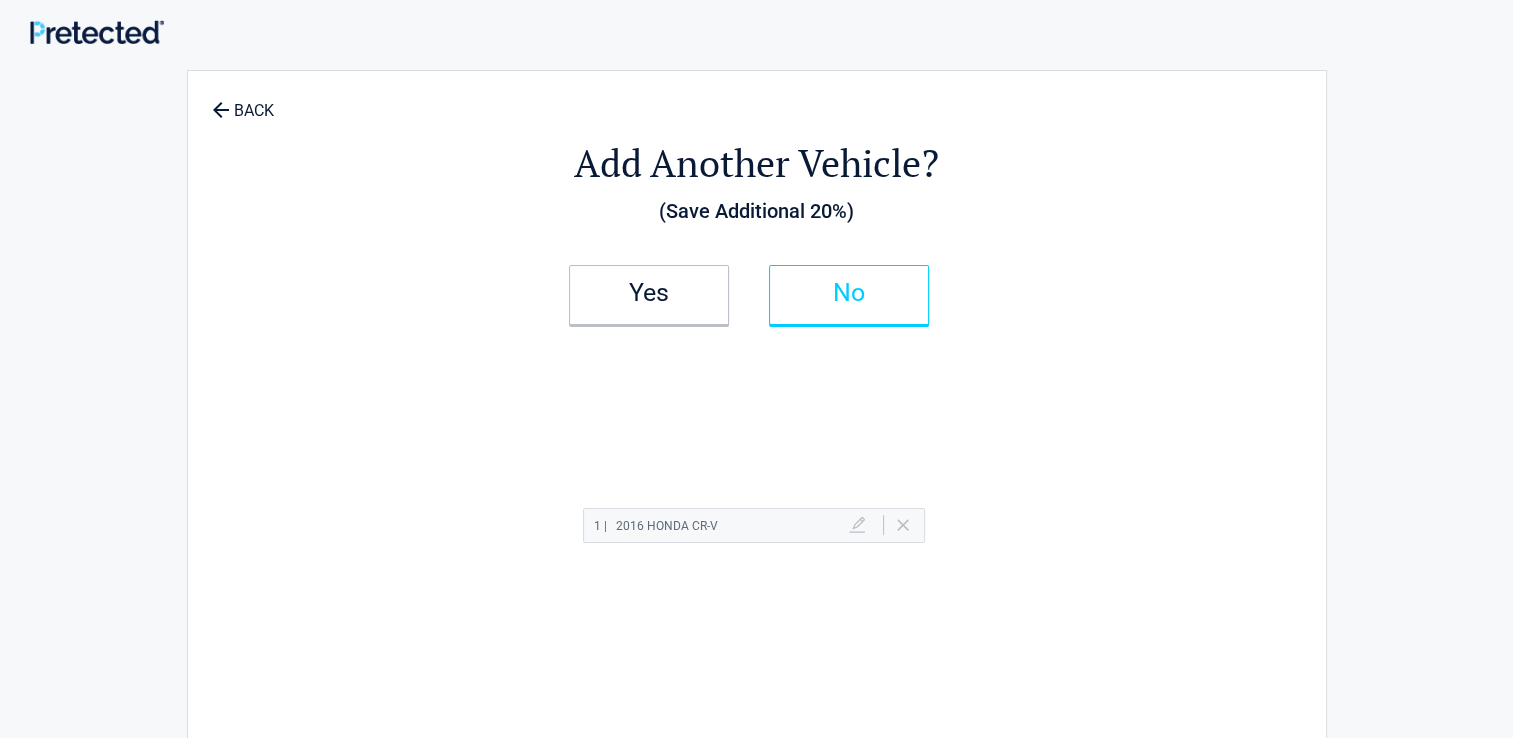 click on "No" at bounding box center [849, 293] 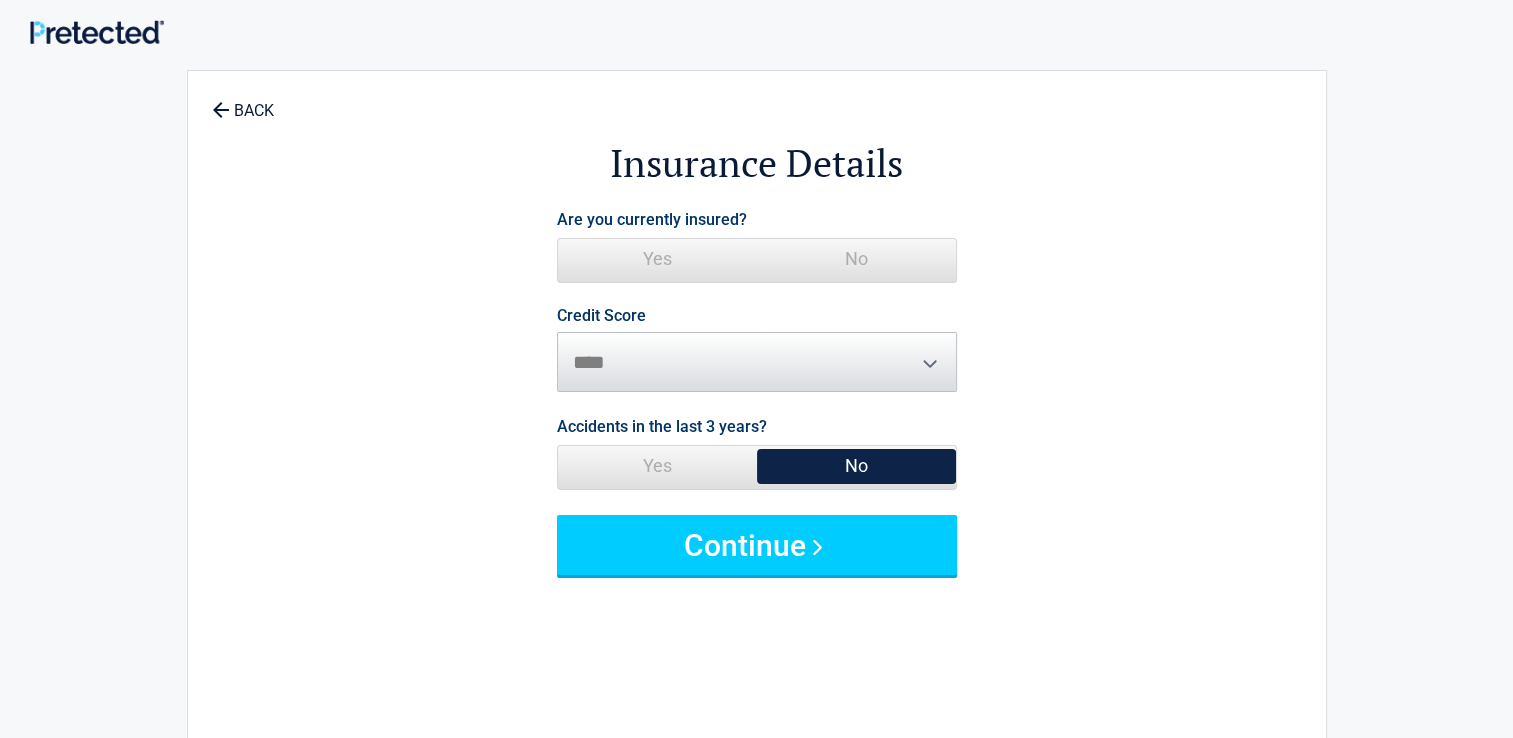 click on "Yes" at bounding box center [657, 259] 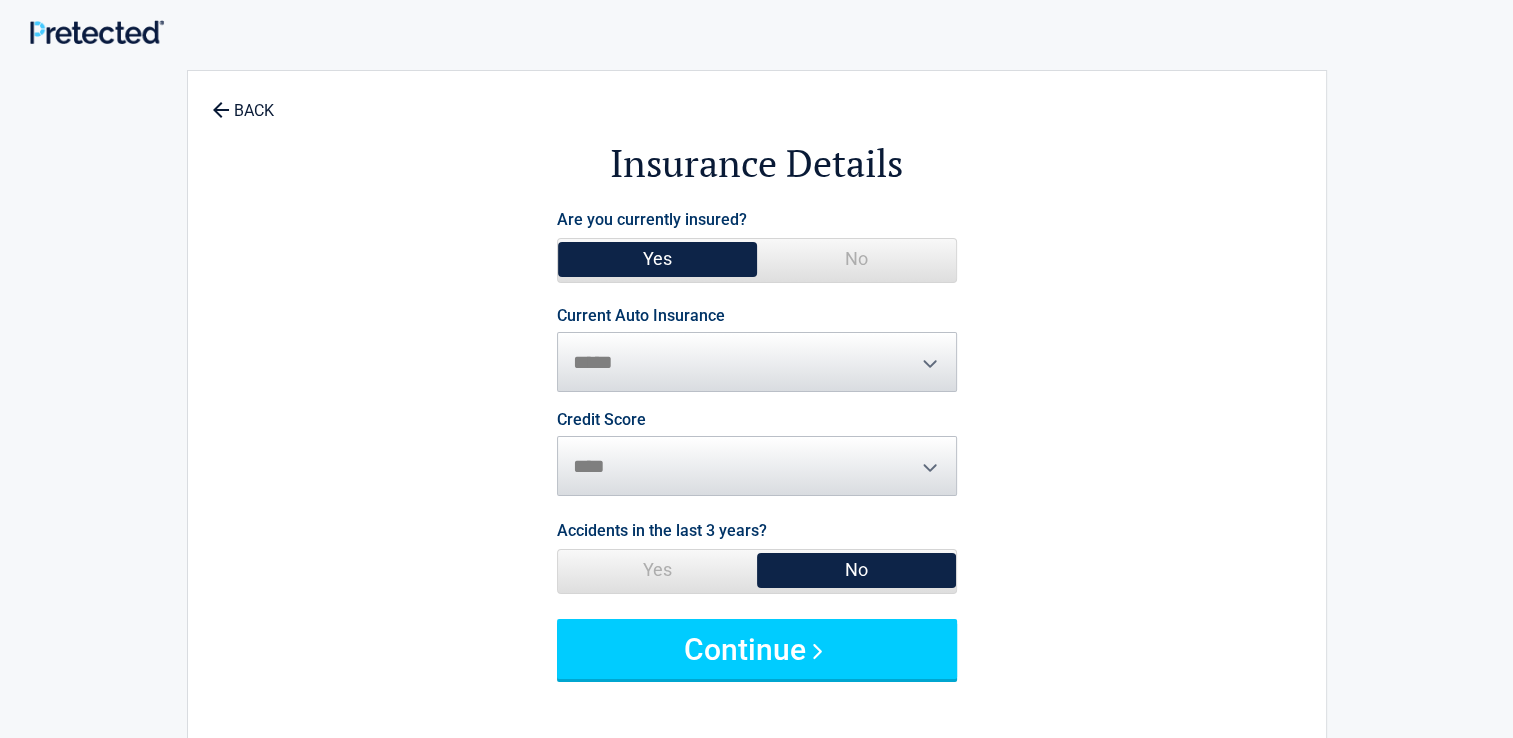 click on "**********" at bounding box center (757, 350) 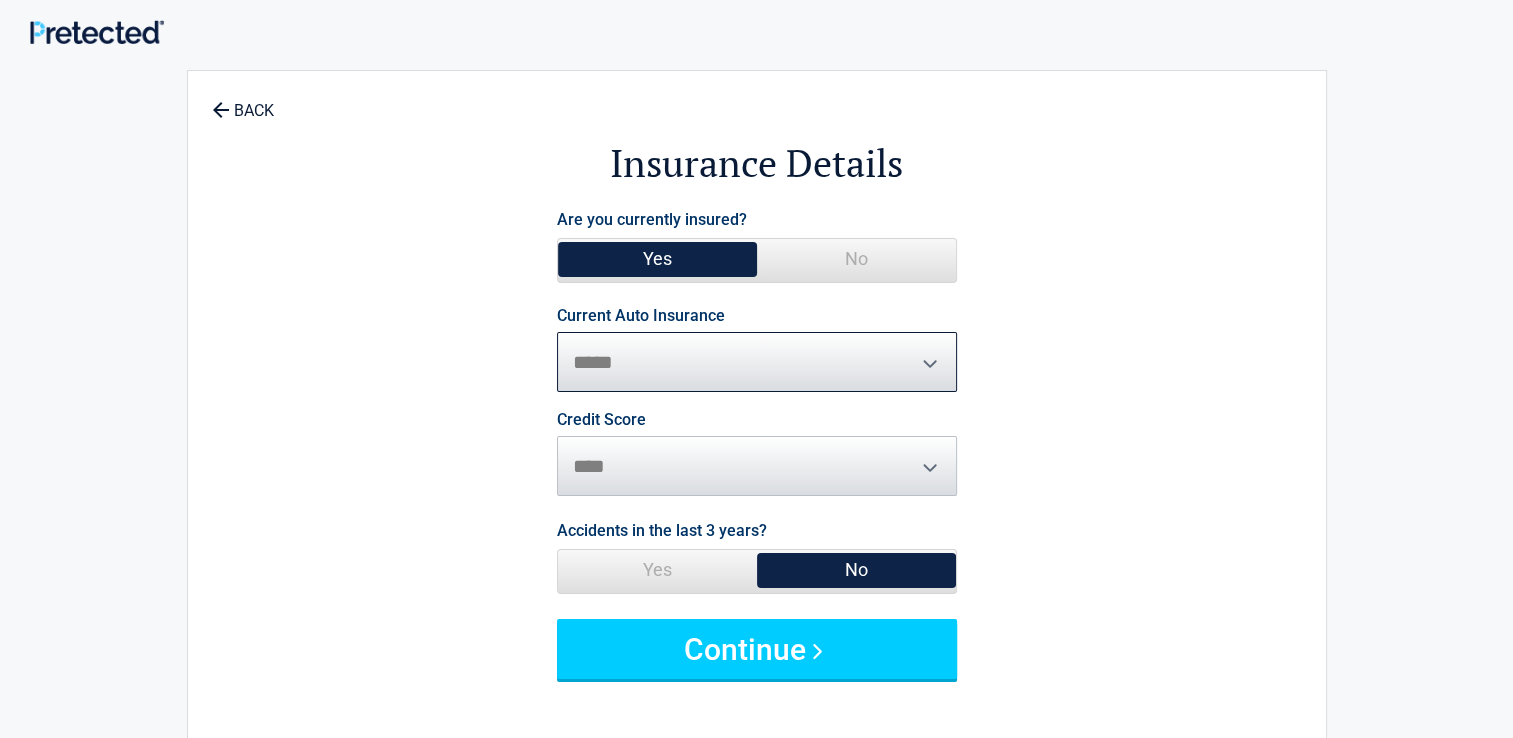 click on "**********" at bounding box center (757, 362) 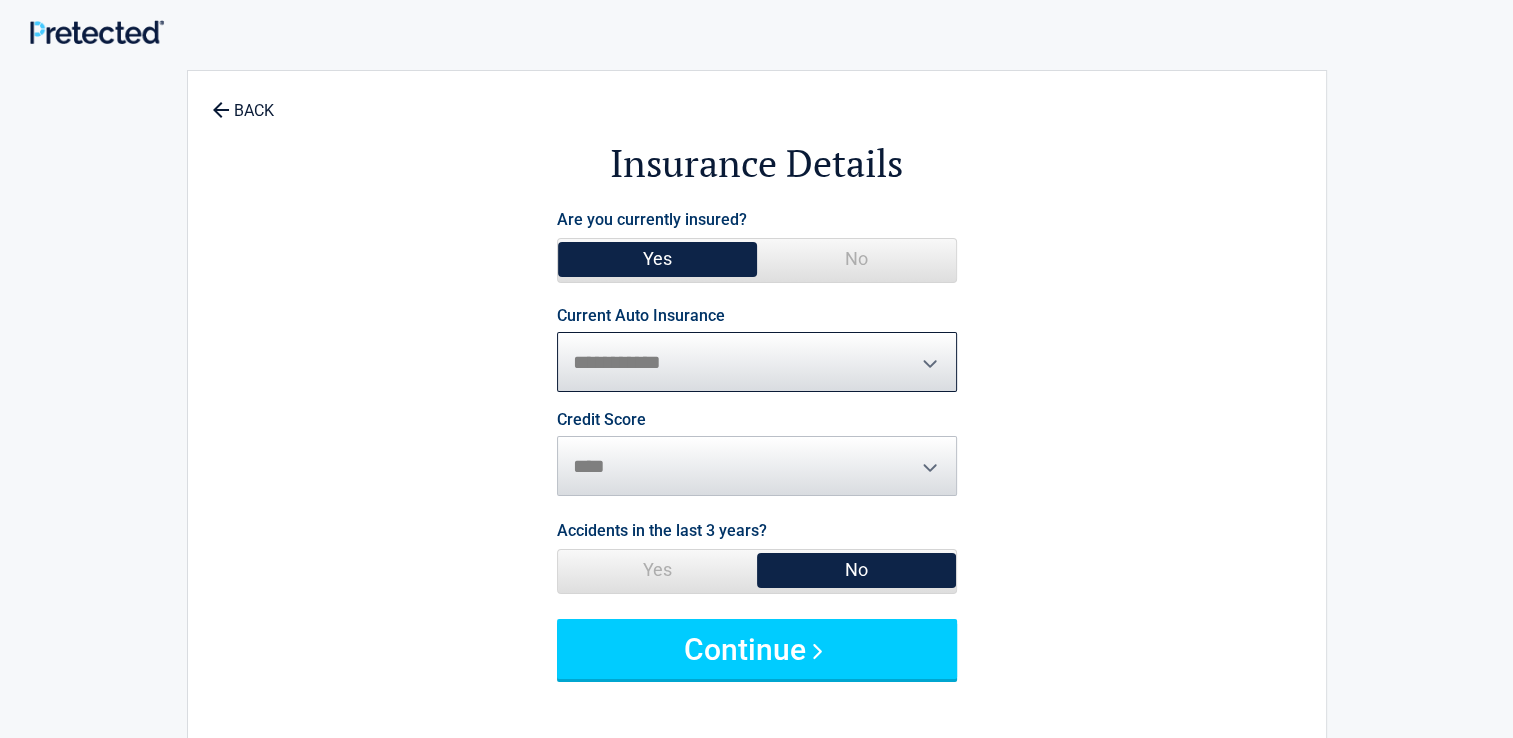 click on "**********" at bounding box center (757, 362) 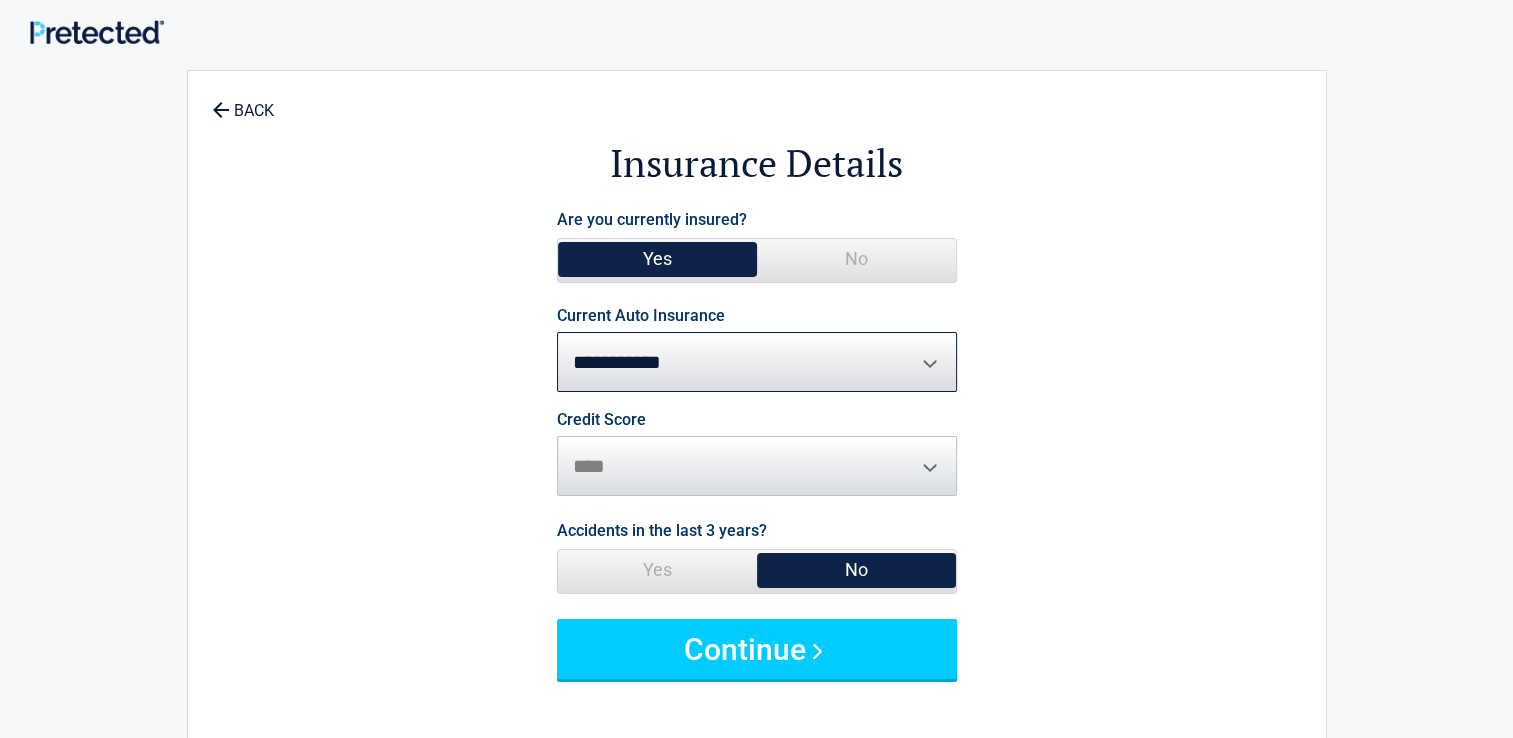 click on "No" at bounding box center (856, 570) 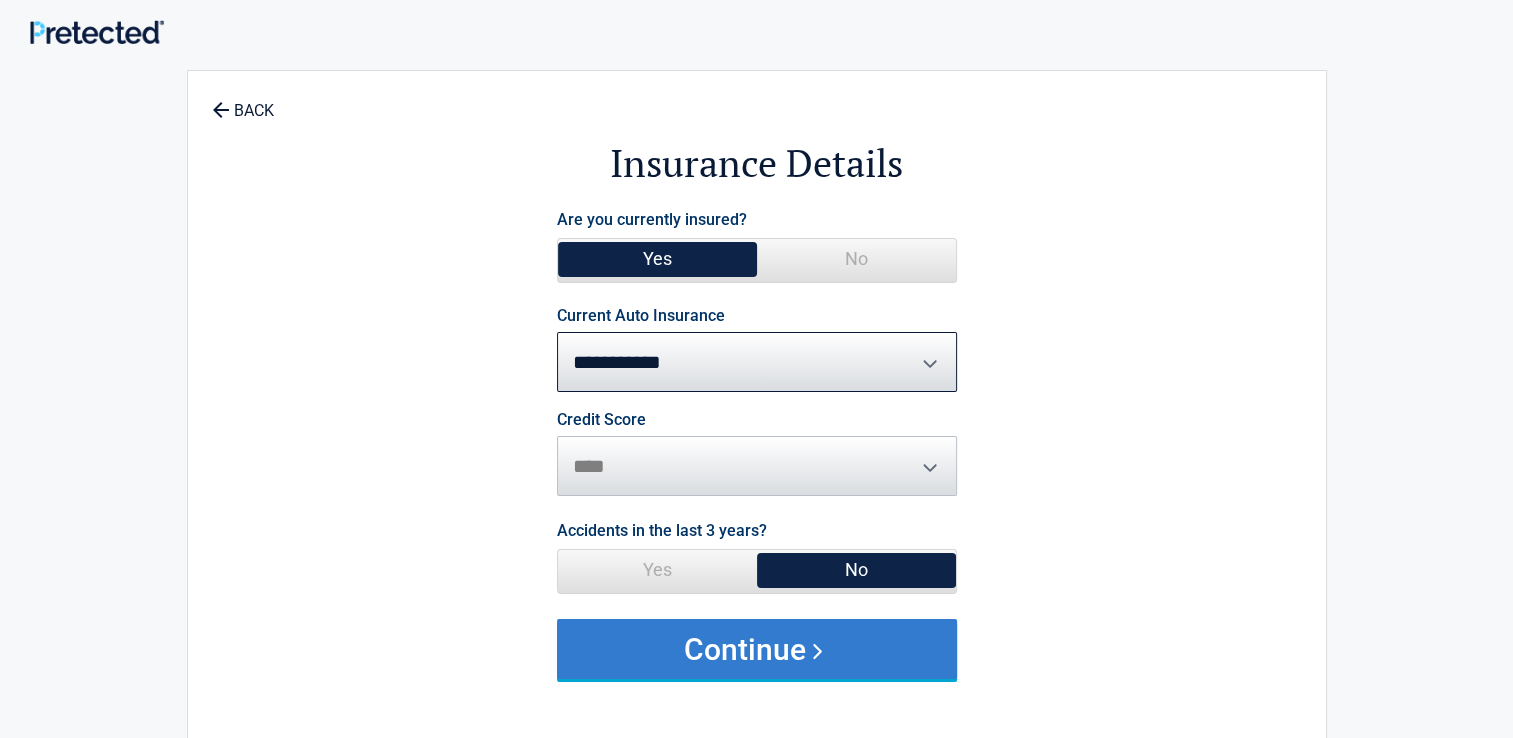 click on "Continue" at bounding box center [757, 649] 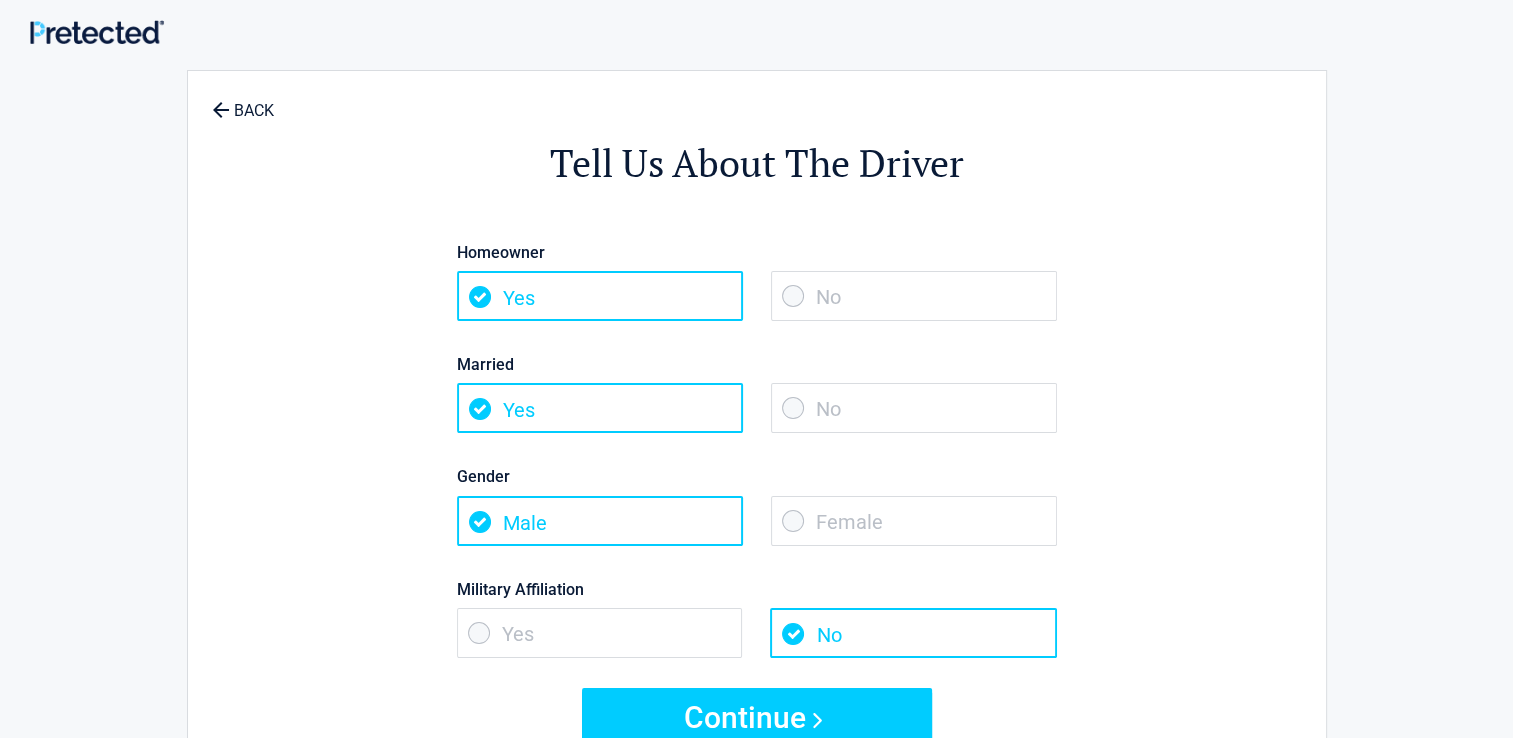 click on "No" at bounding box center (914, 296) 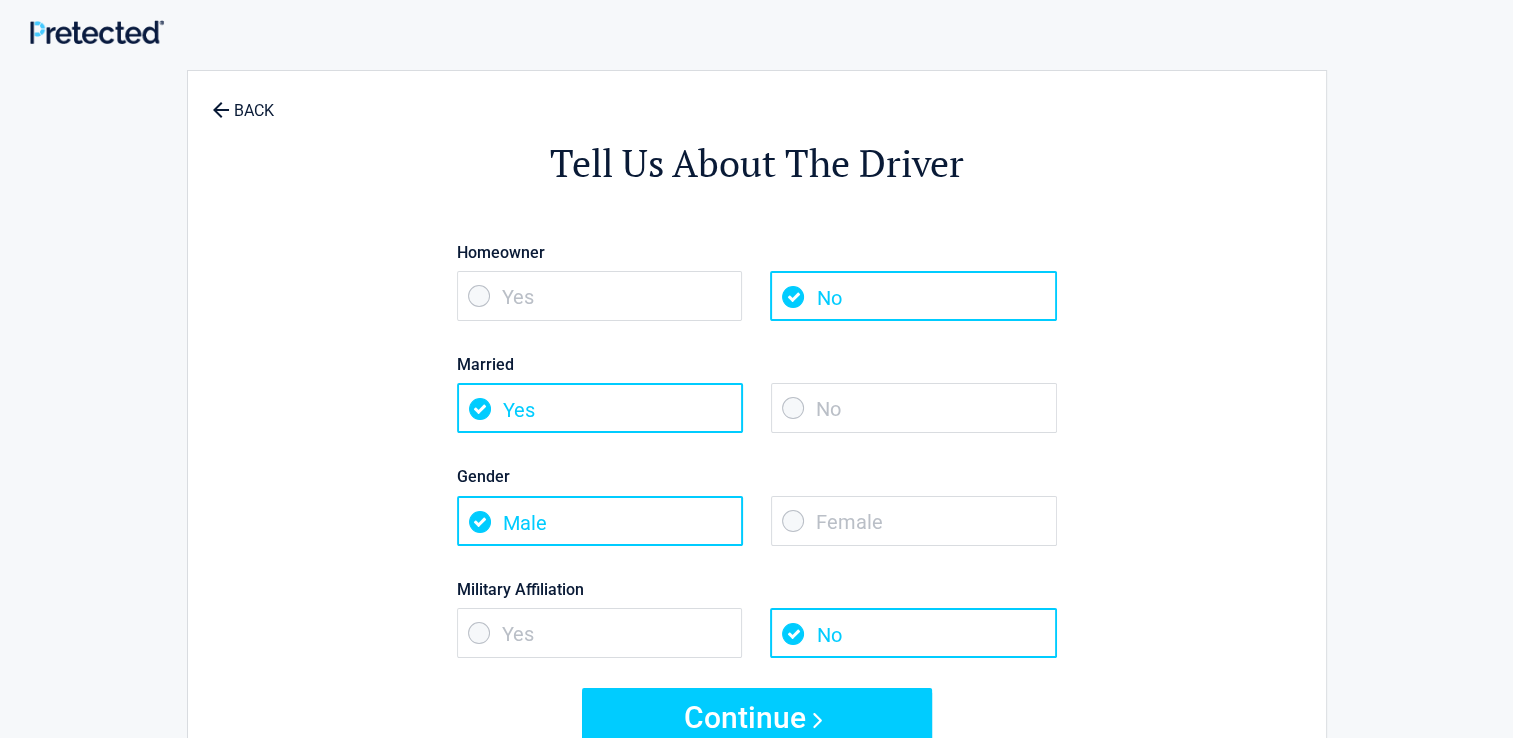 click on "No" at bounding box center [914, 408] 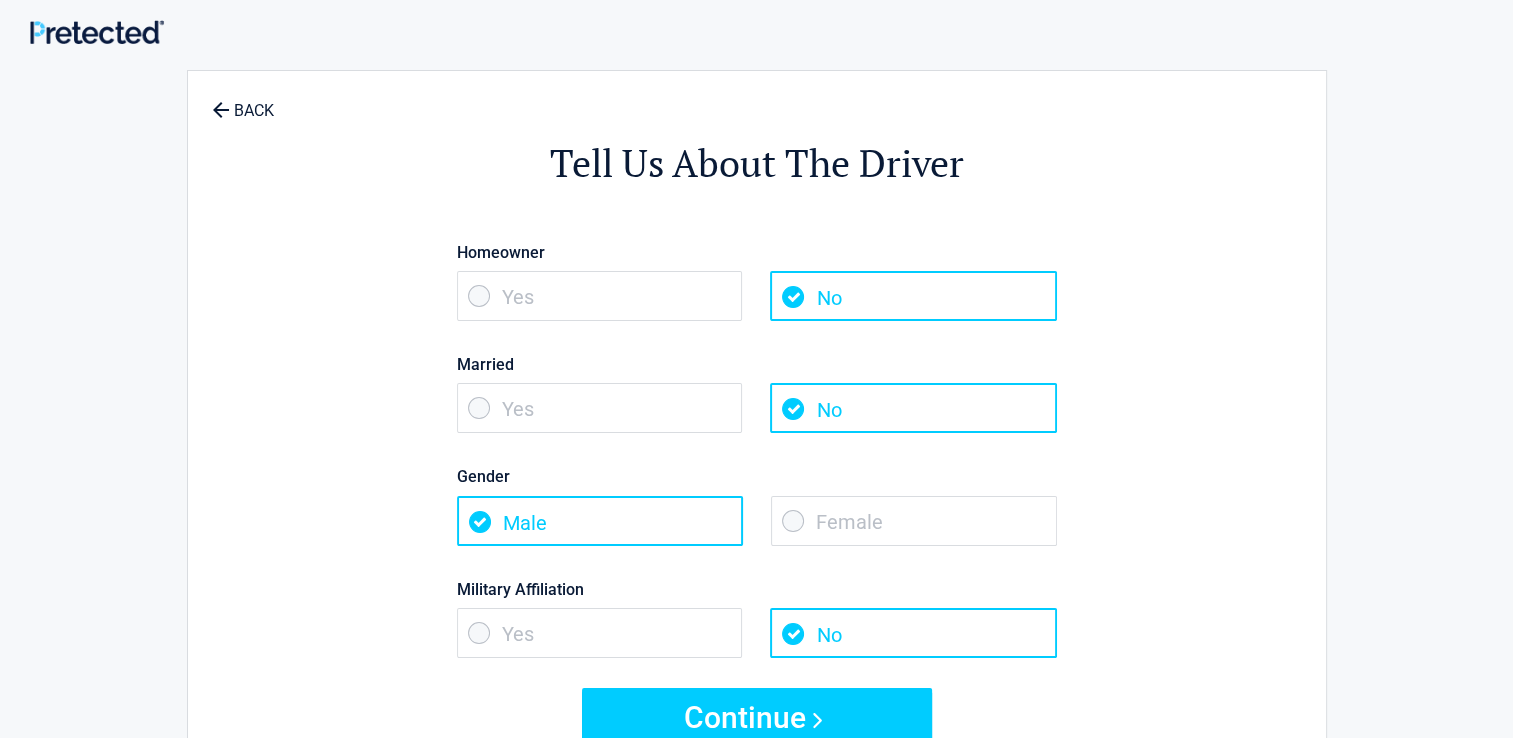 click on "Female" at bounding box center (914, 521) 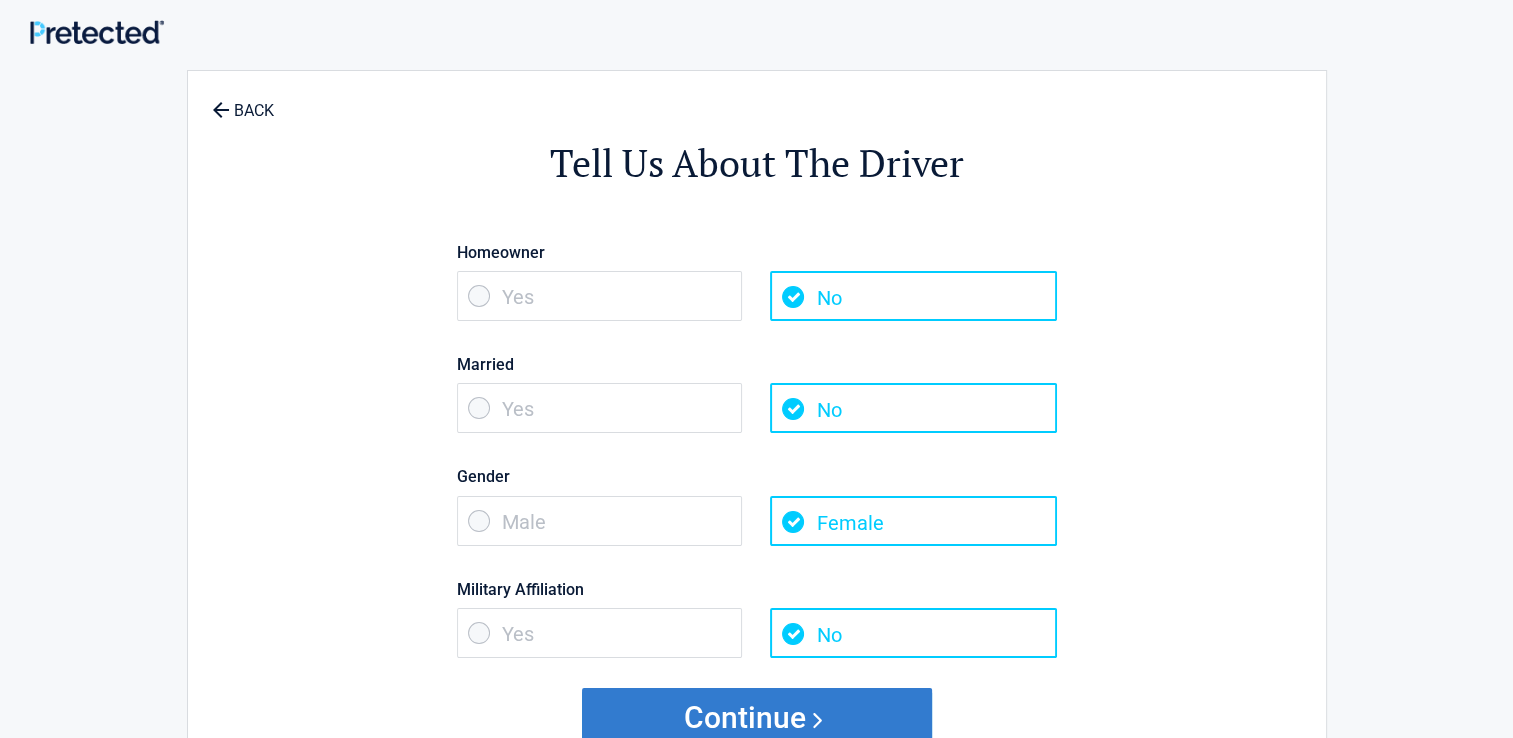 click on "Continue" at bounding box center (757, 718) 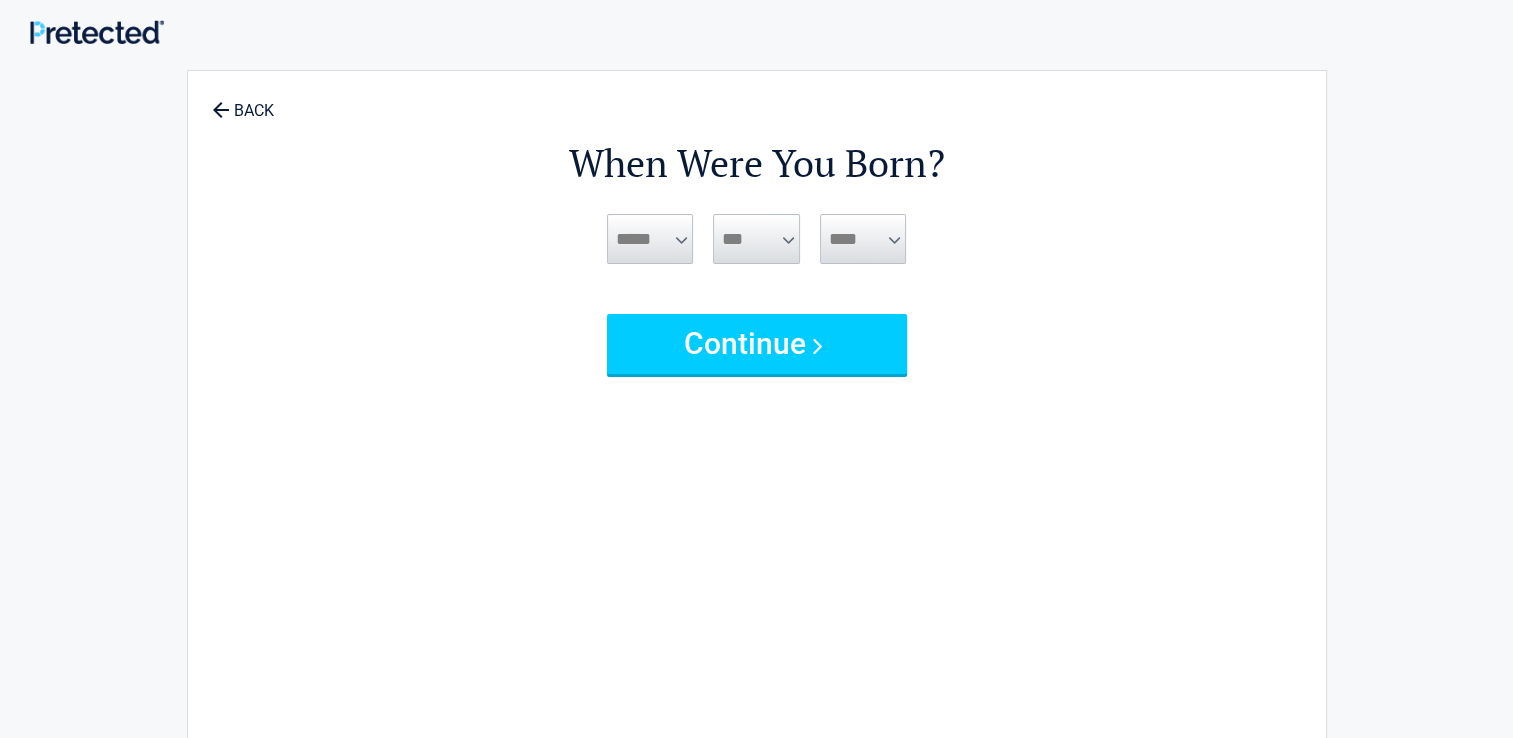 click on "*****
***
***
***
***
***
***
***
***
***
***
***
***" at bounding box center (650, 239) 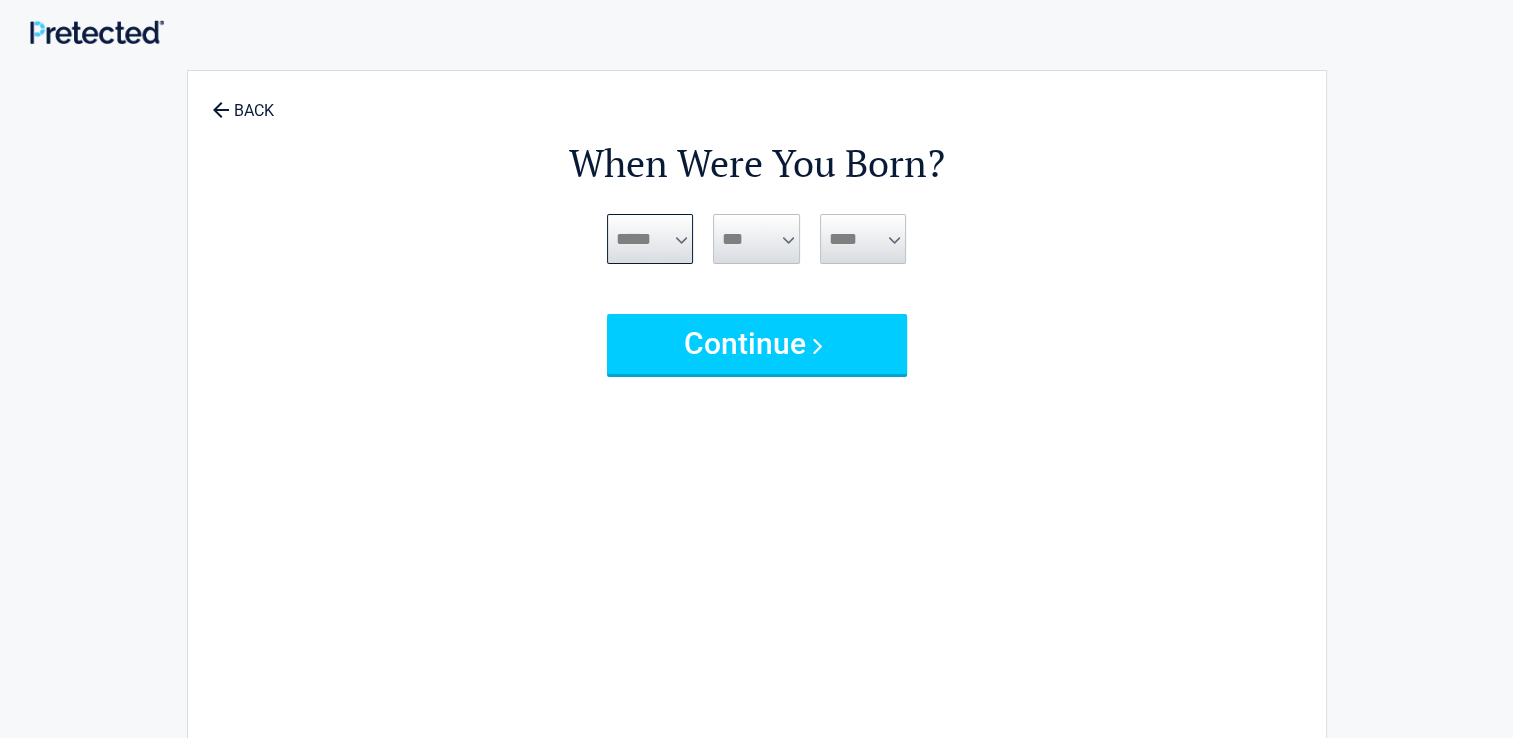 click on "*****
***
***
***
***
***
***
***
***
***
***
***
***" at bounding box center [650, 239] 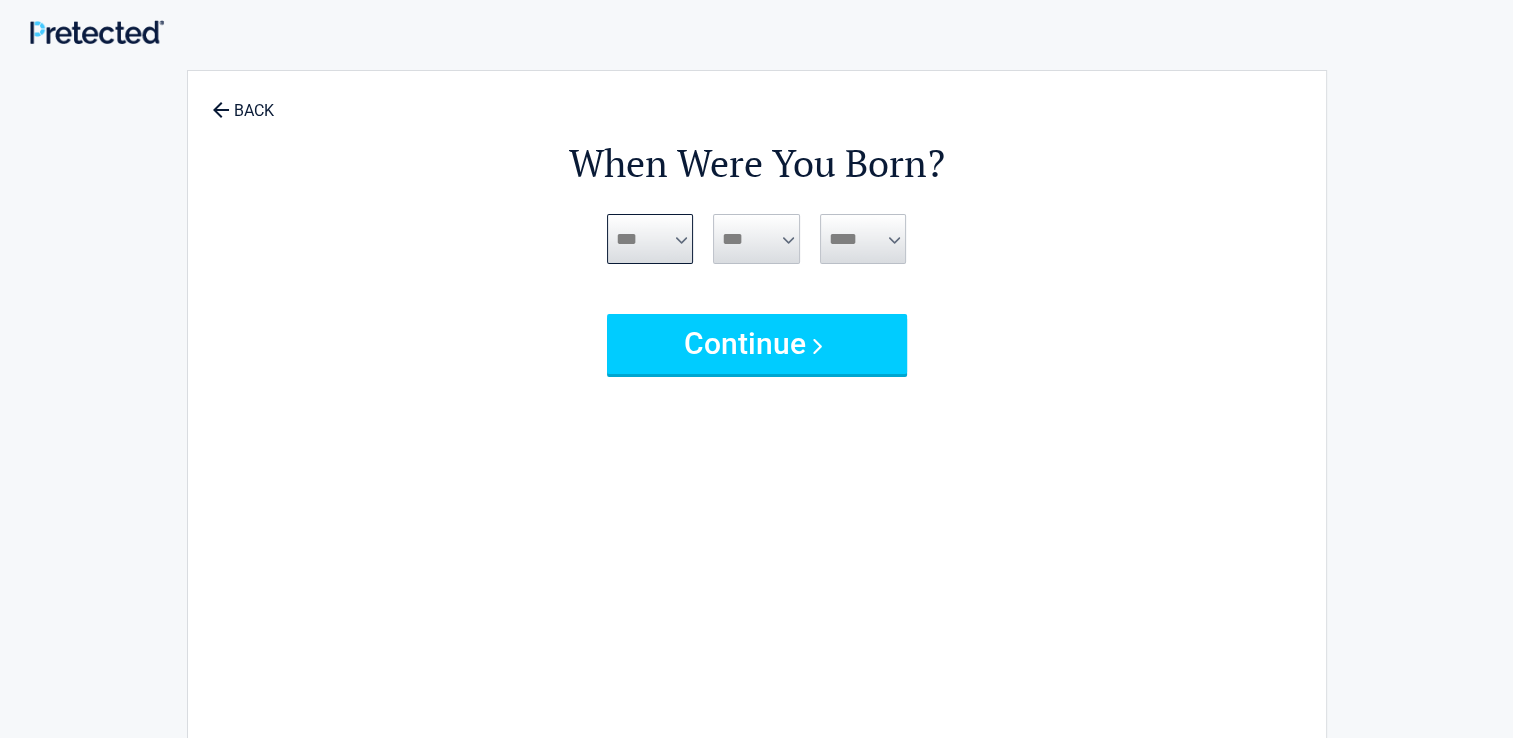 click on "*****
***
***
***
***
***
***
***
***
***
***
***
***" at bounding box center [650, 239] 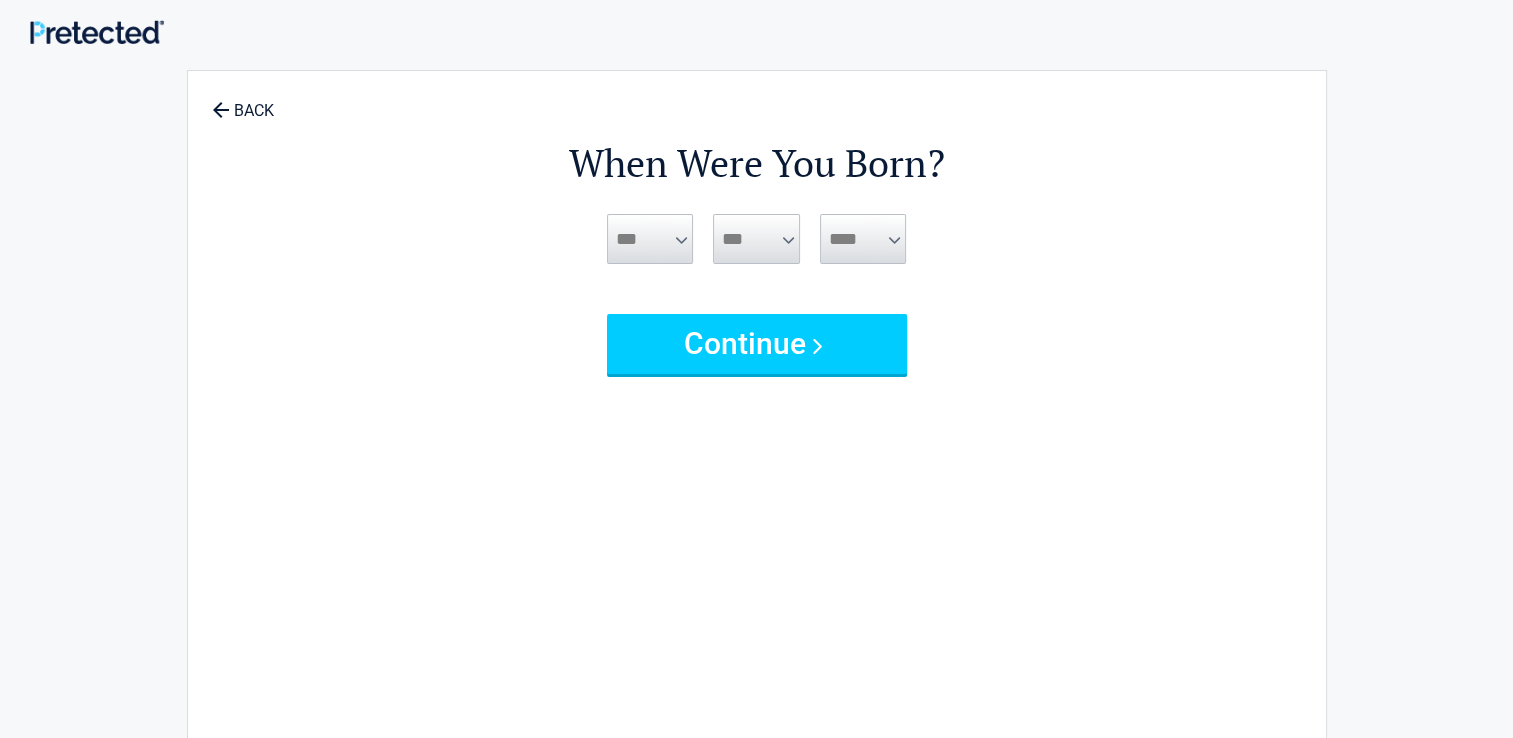 click on "*** * * * * * * * * * ** ** ** ** ** ** ** ** ** ** ** ** ** ** ** ** ** ** ** ** **" at bounding box center [756, 239] 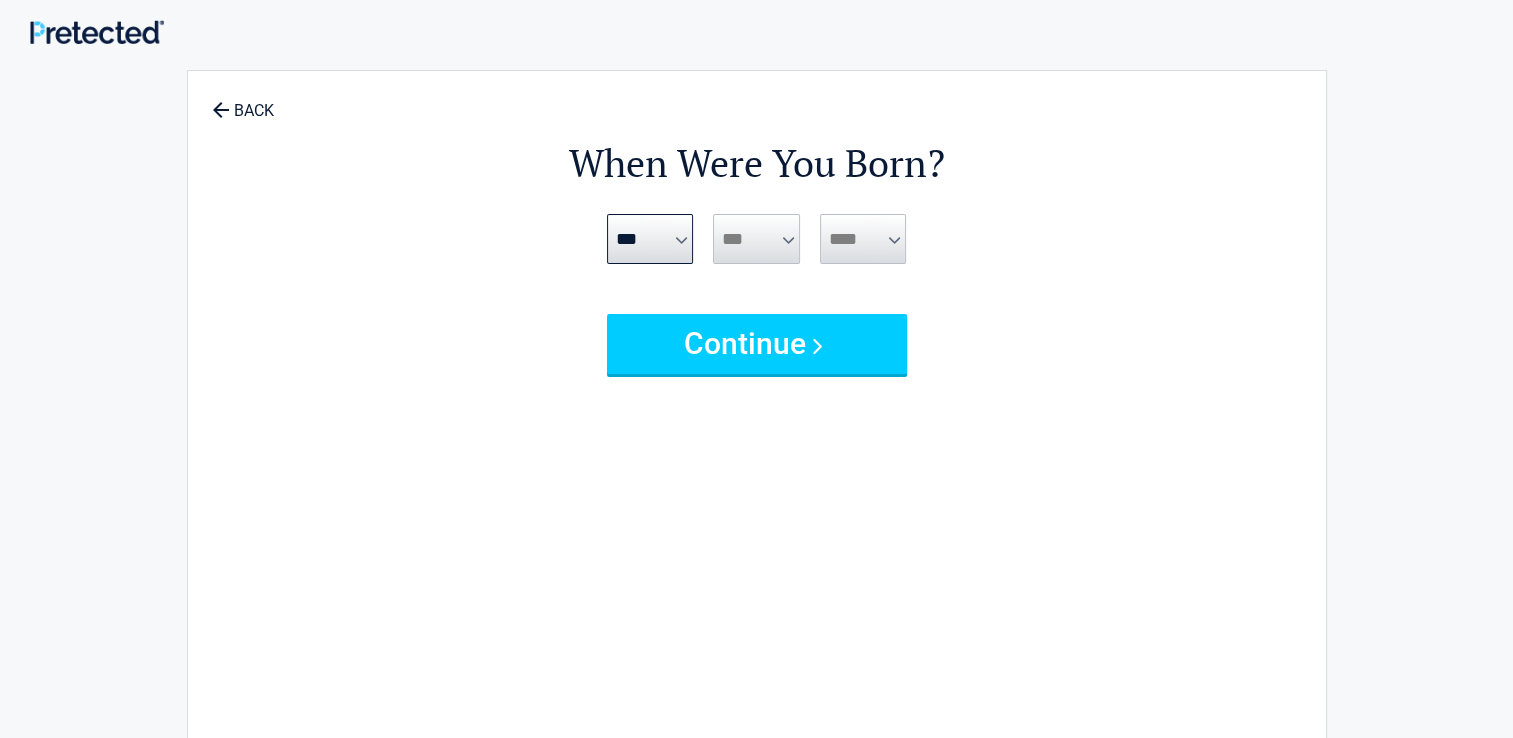 click on "*** * * * * * * * * * ** ** ** ** ** ** ** ** ** ** ** ** ** ** ** ** ** ** ** ** **" at bounding box center [756, 239] 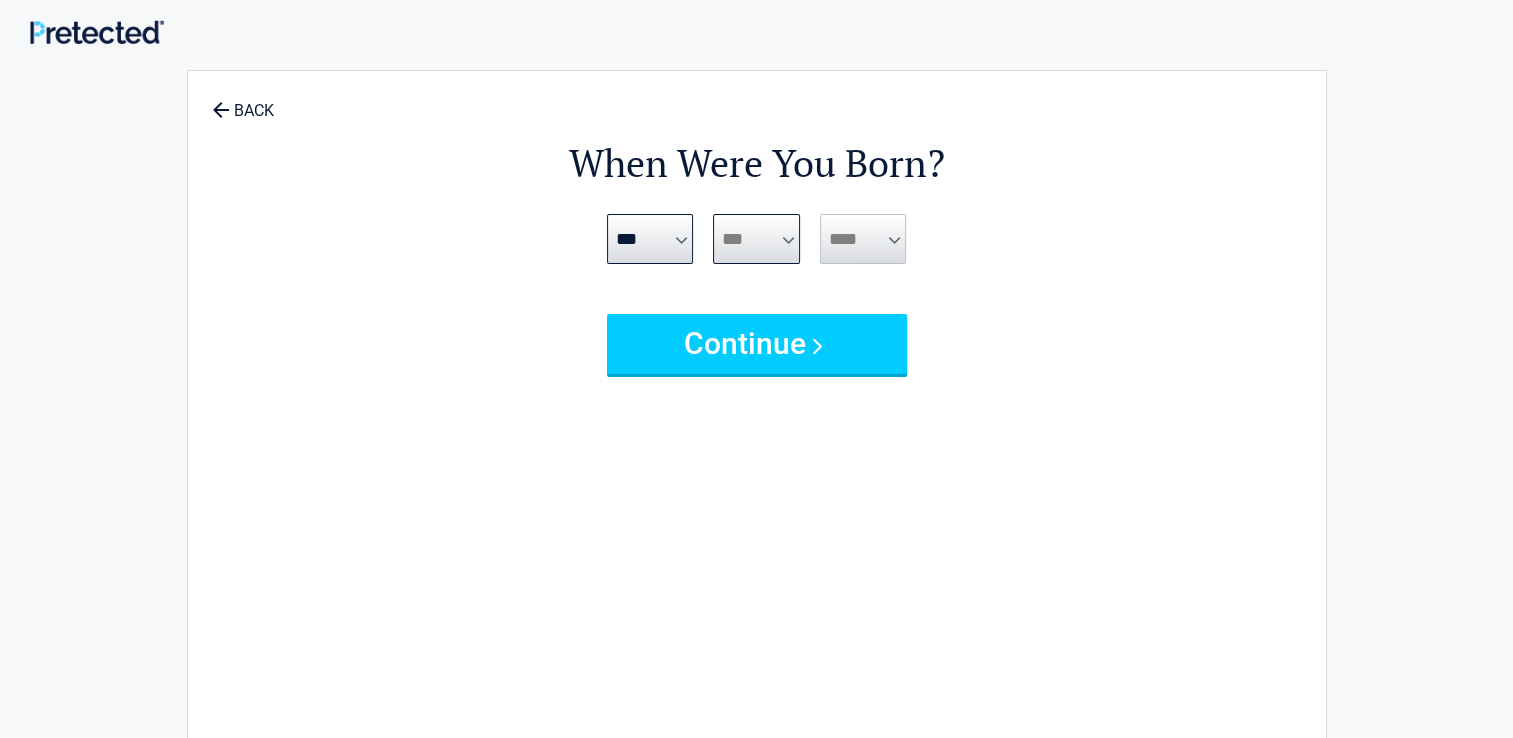 click on "*** * * * * * * * * * ** ** ** ** ** ** ** ** ** ** ** ** ** ** ** ** ** ** ** ** **" at bounding box center [756, 239] 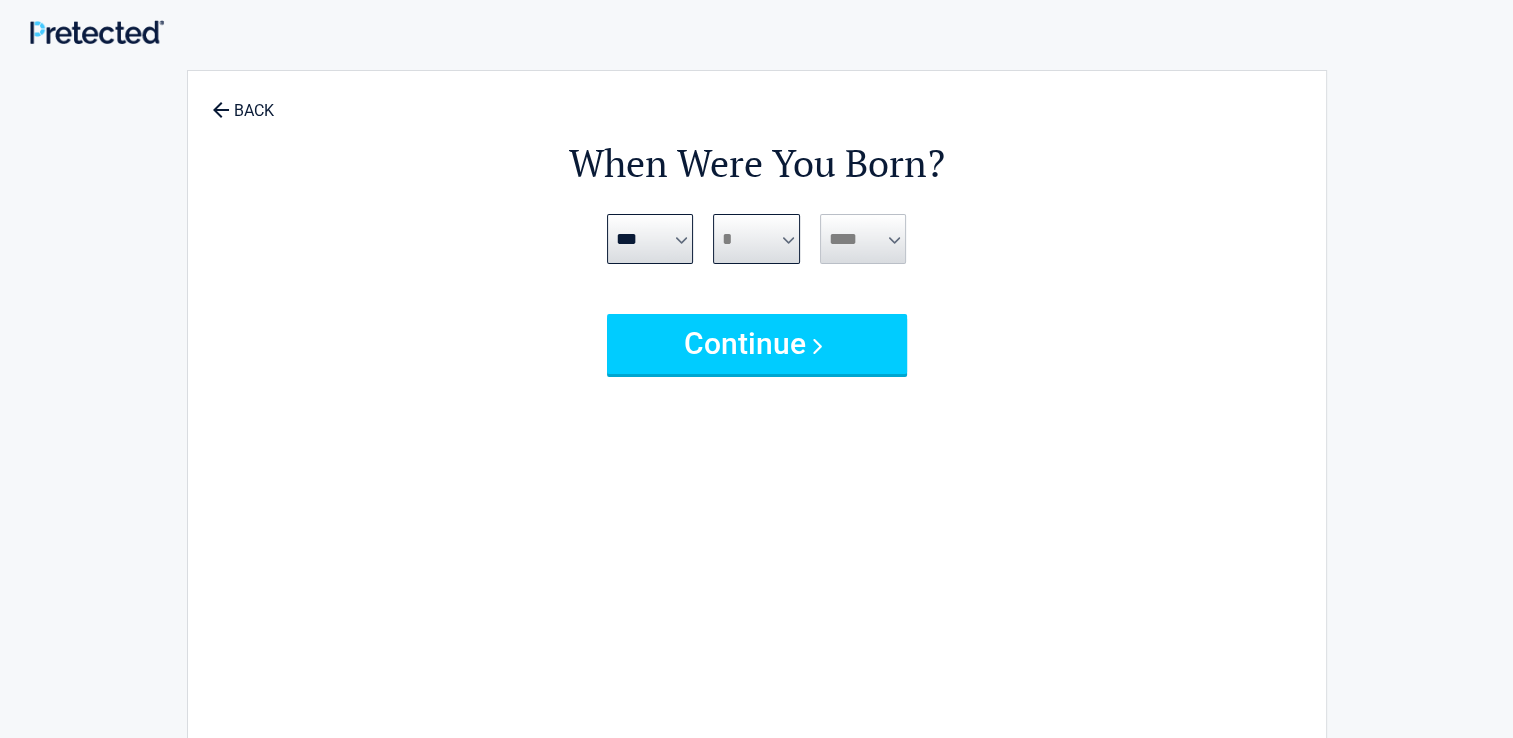 click on "*** * * * * * * * * * ** ** ** ** ** ** ** ** ** ** ** ** ** ** ** ** ** ** ** ** **" at bounding box center [756, 239] 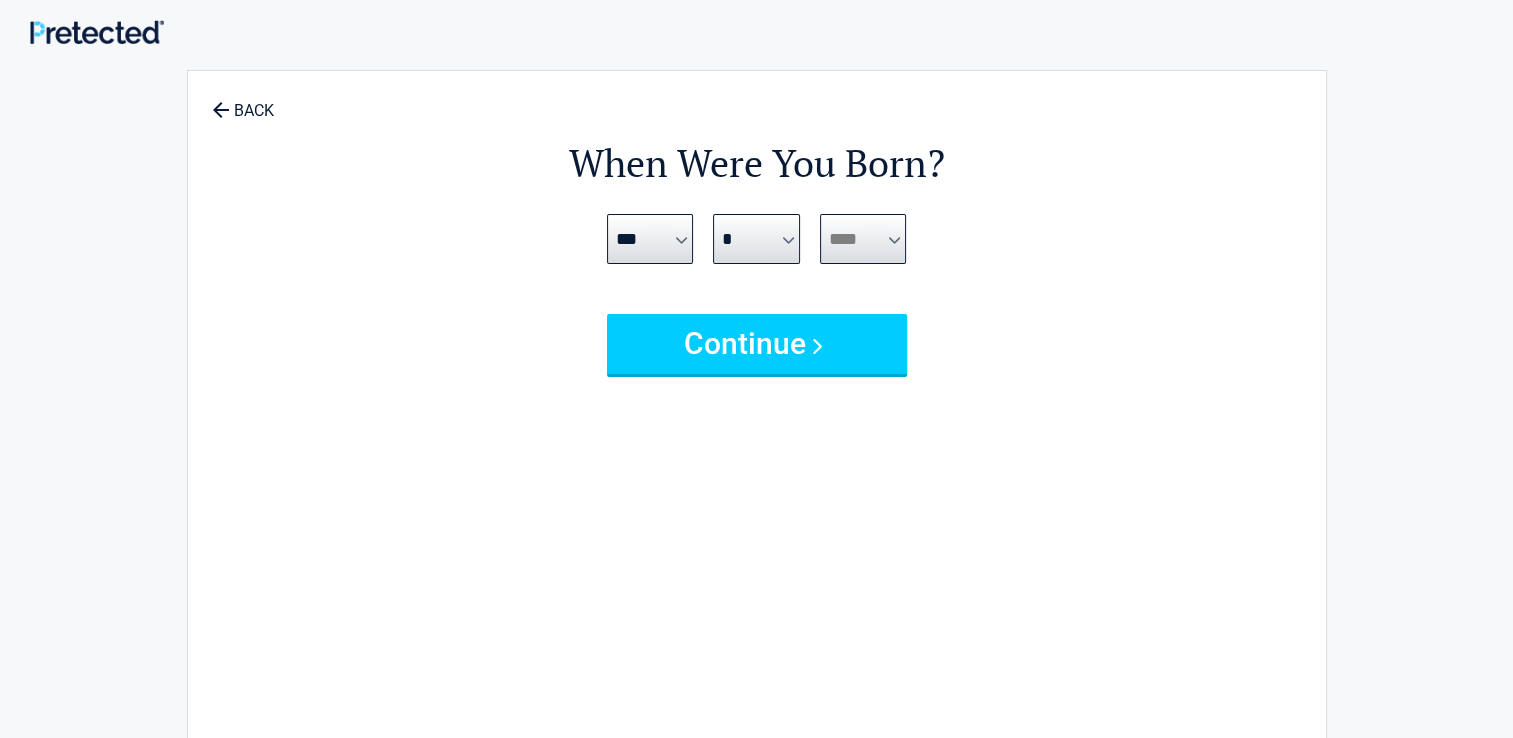 click on "****
****
****
****
****
****
****
****
****
****
****
****
****
****
****
****
****
****
****
****
****
****
****
****
****
****
****
****
****
****
****
****
****
****
****
****
****
****
****
****
****
****
****
****
****
****
****
****
****
****
****
****
****
****
****
****
****
****
****
****
****
****
****
****" at bounding box center [863, 239] 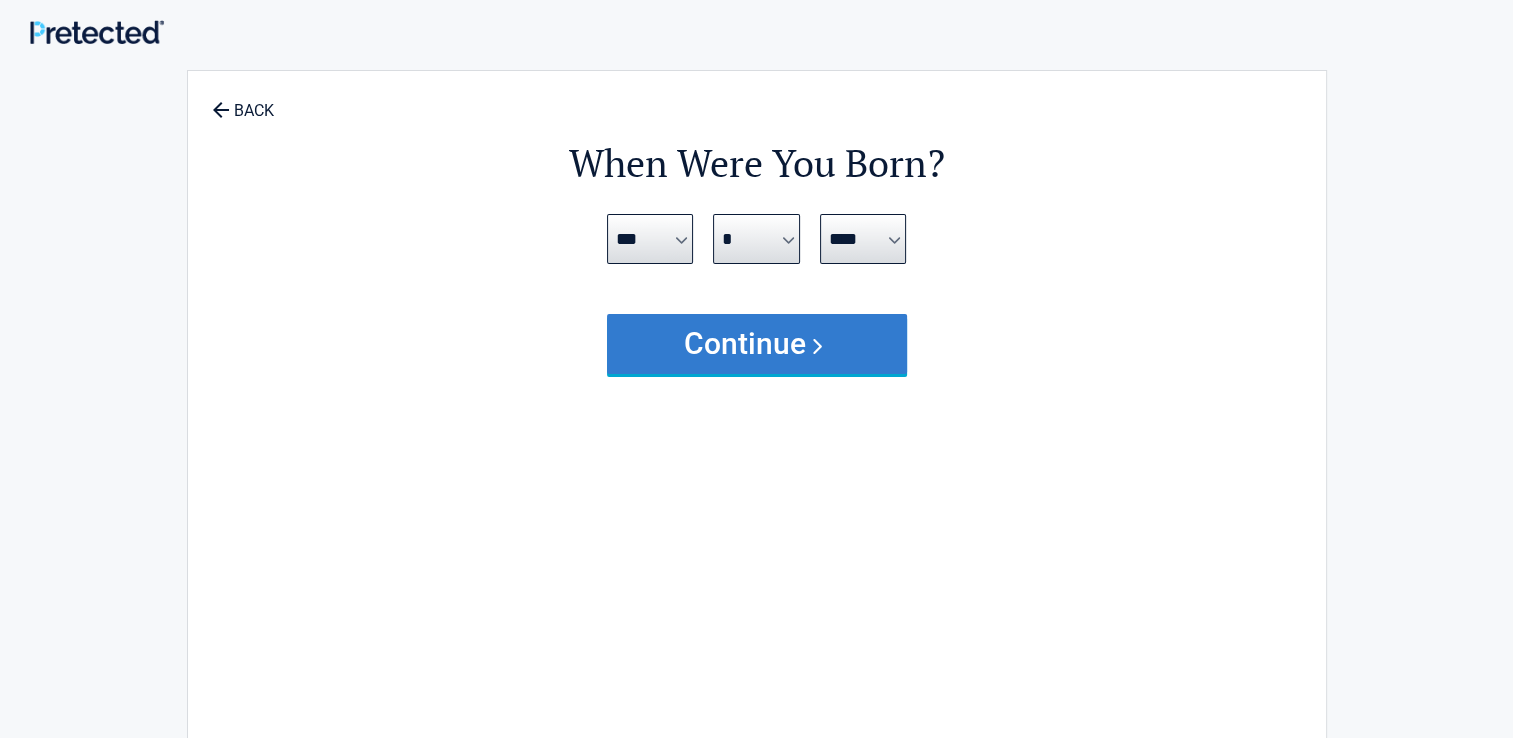 click on "Continue" at bounding box center [757, 344] 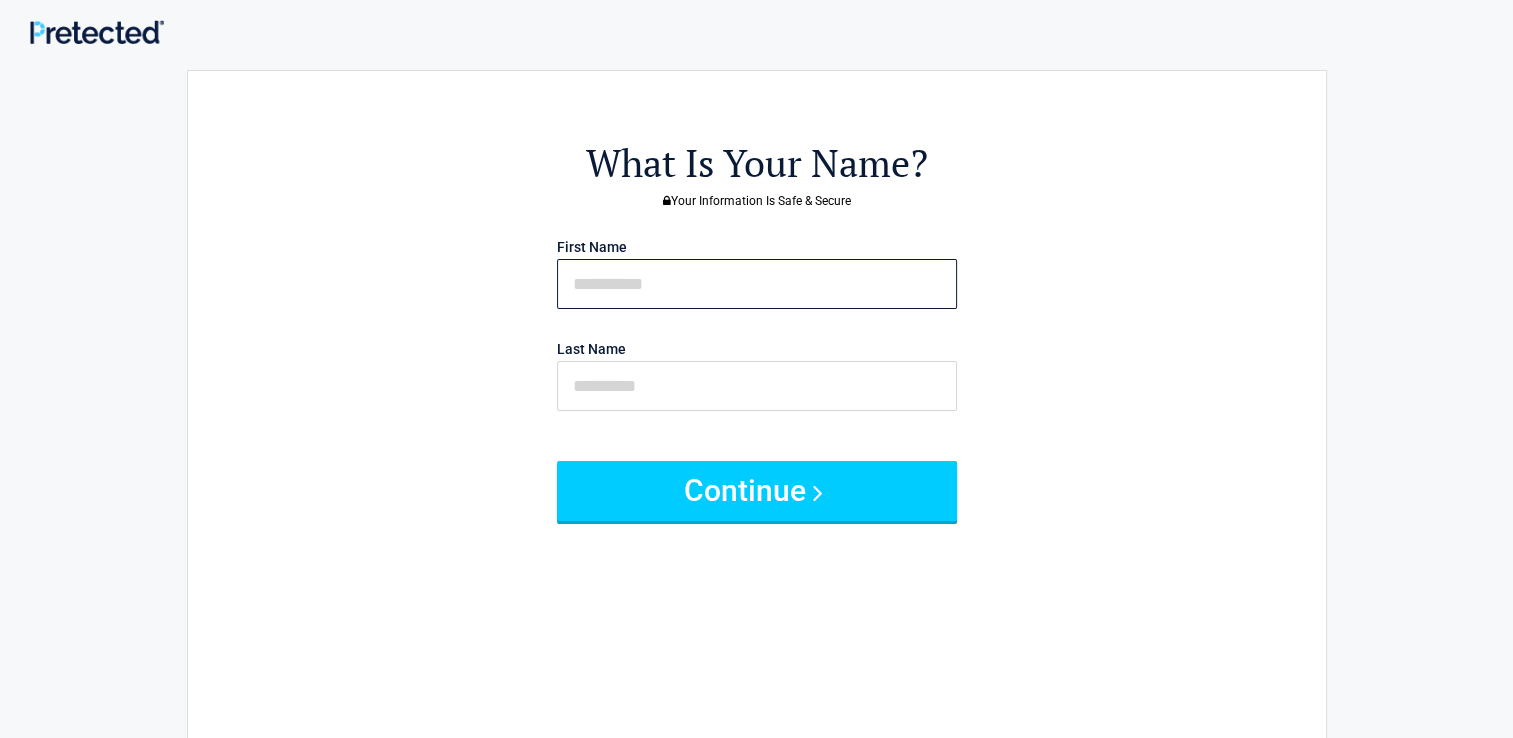 click at bounding box center (757, 284) 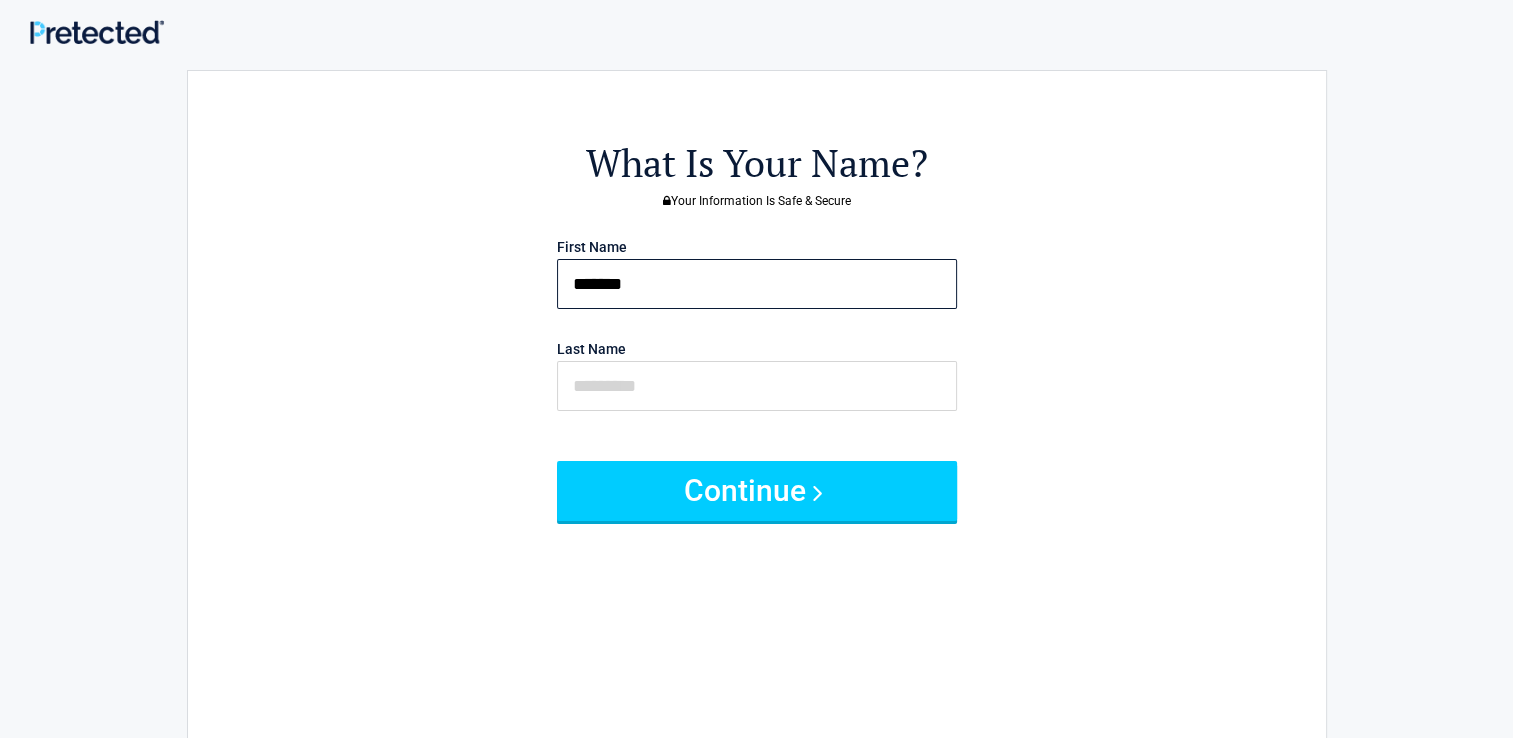 type on "*******" 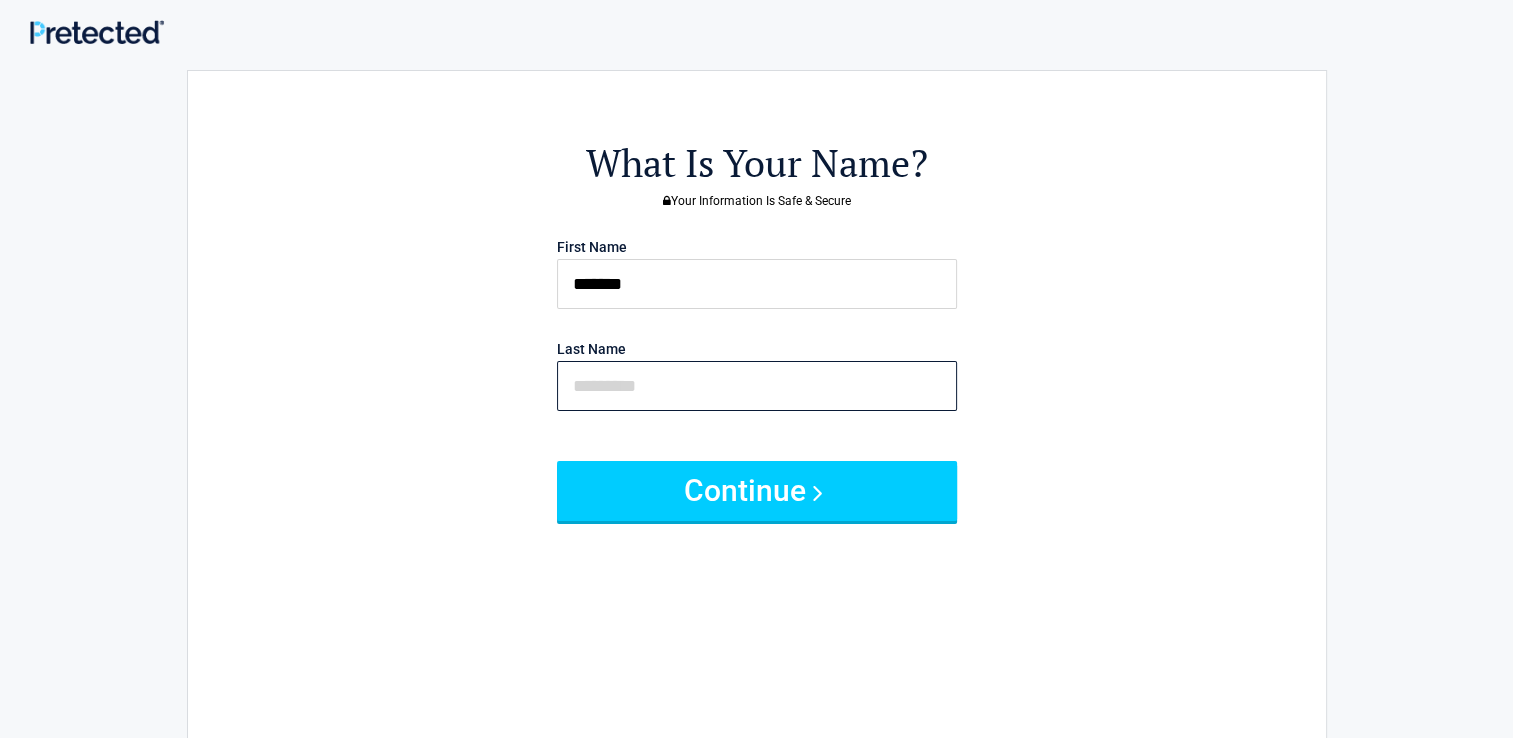 click at bounding box center [757, 386] 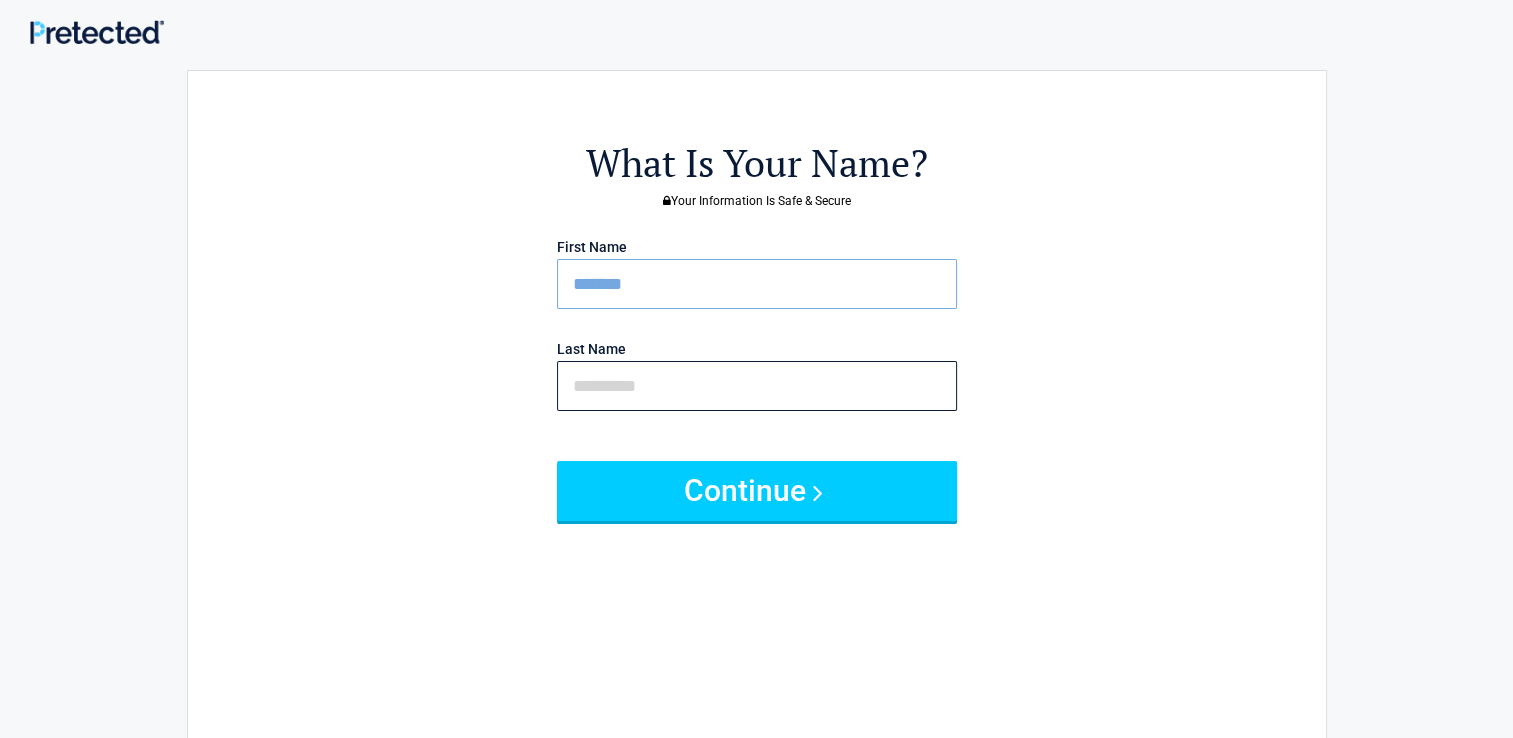 type on "*****" 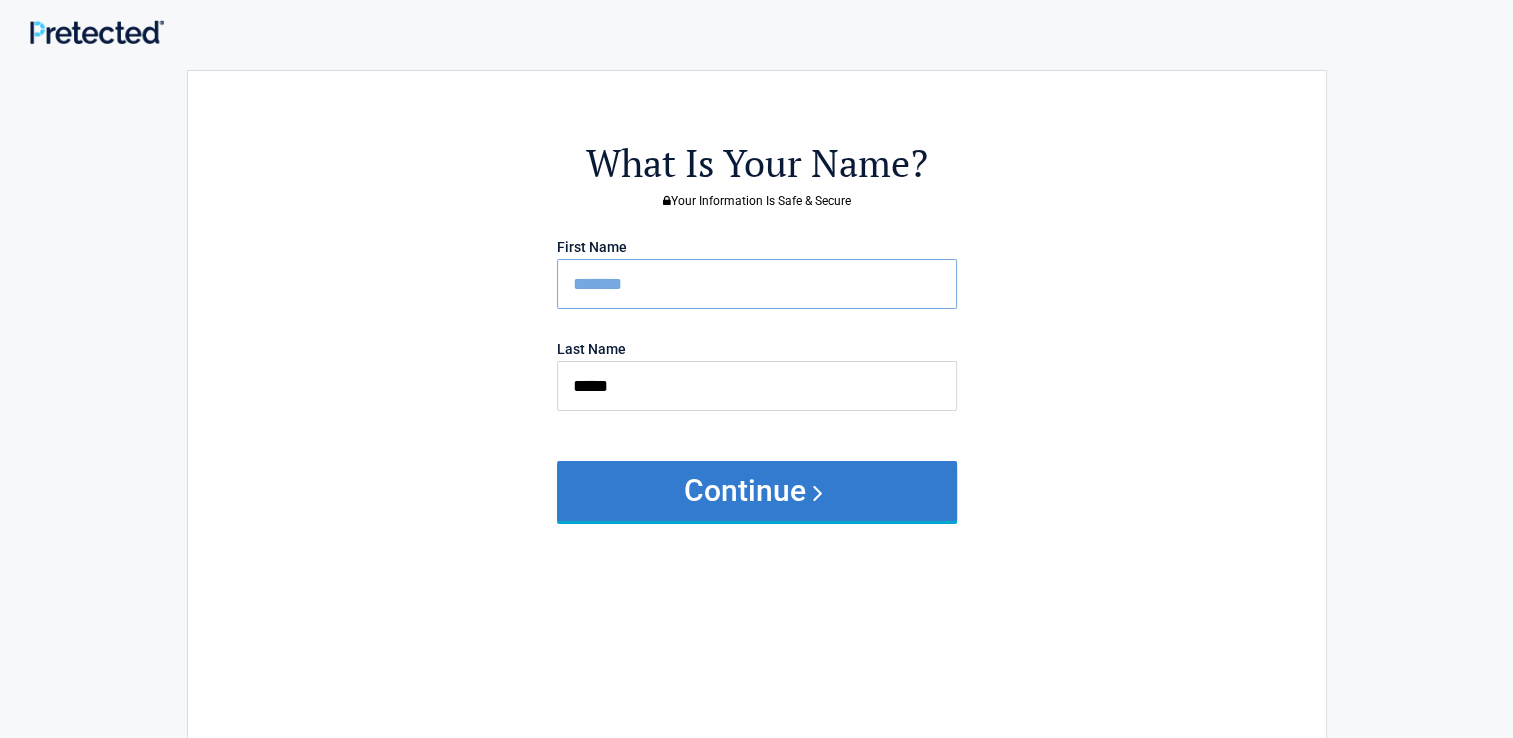 click on "Continue" at bounding box center (757, 491) 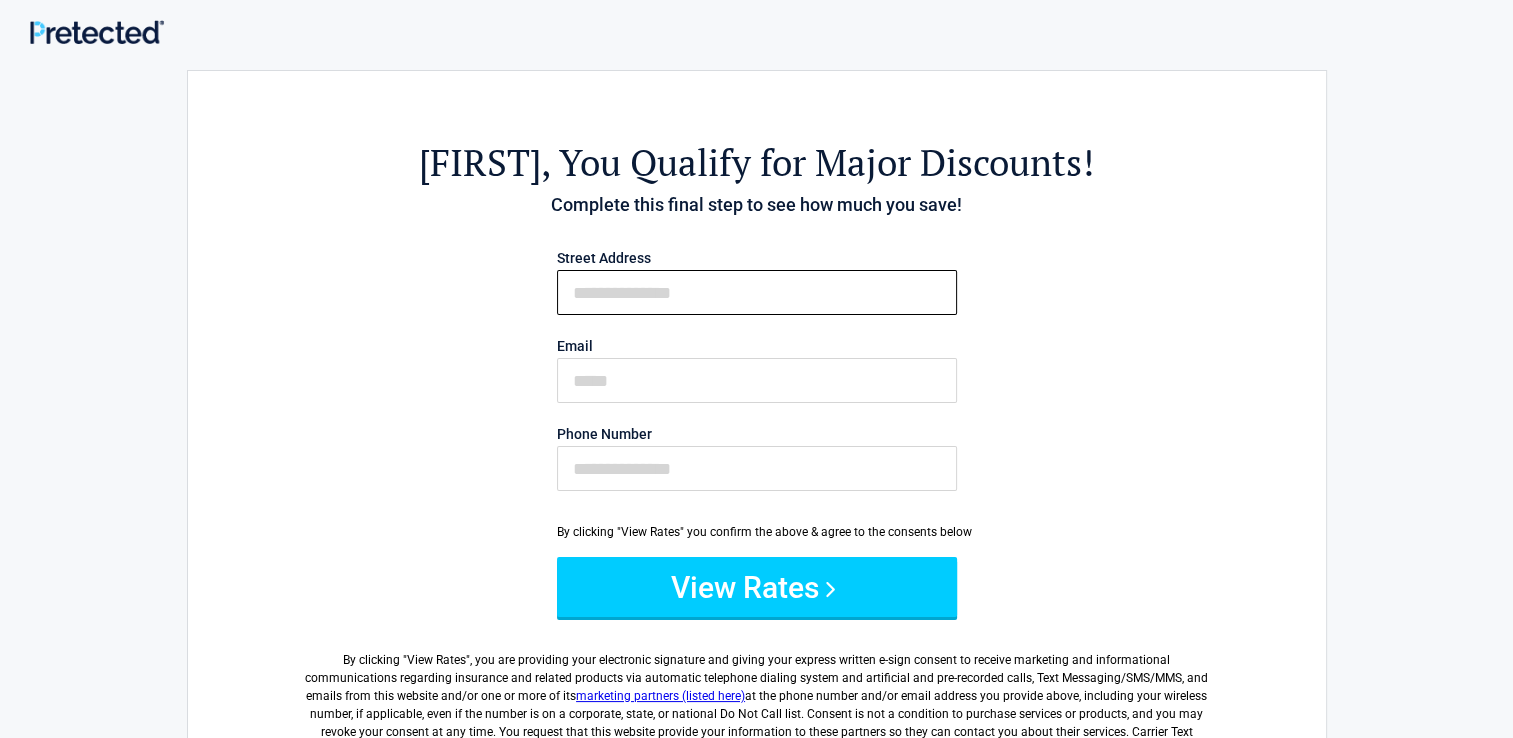 click on "First Name" at bounding box center (757, 292) 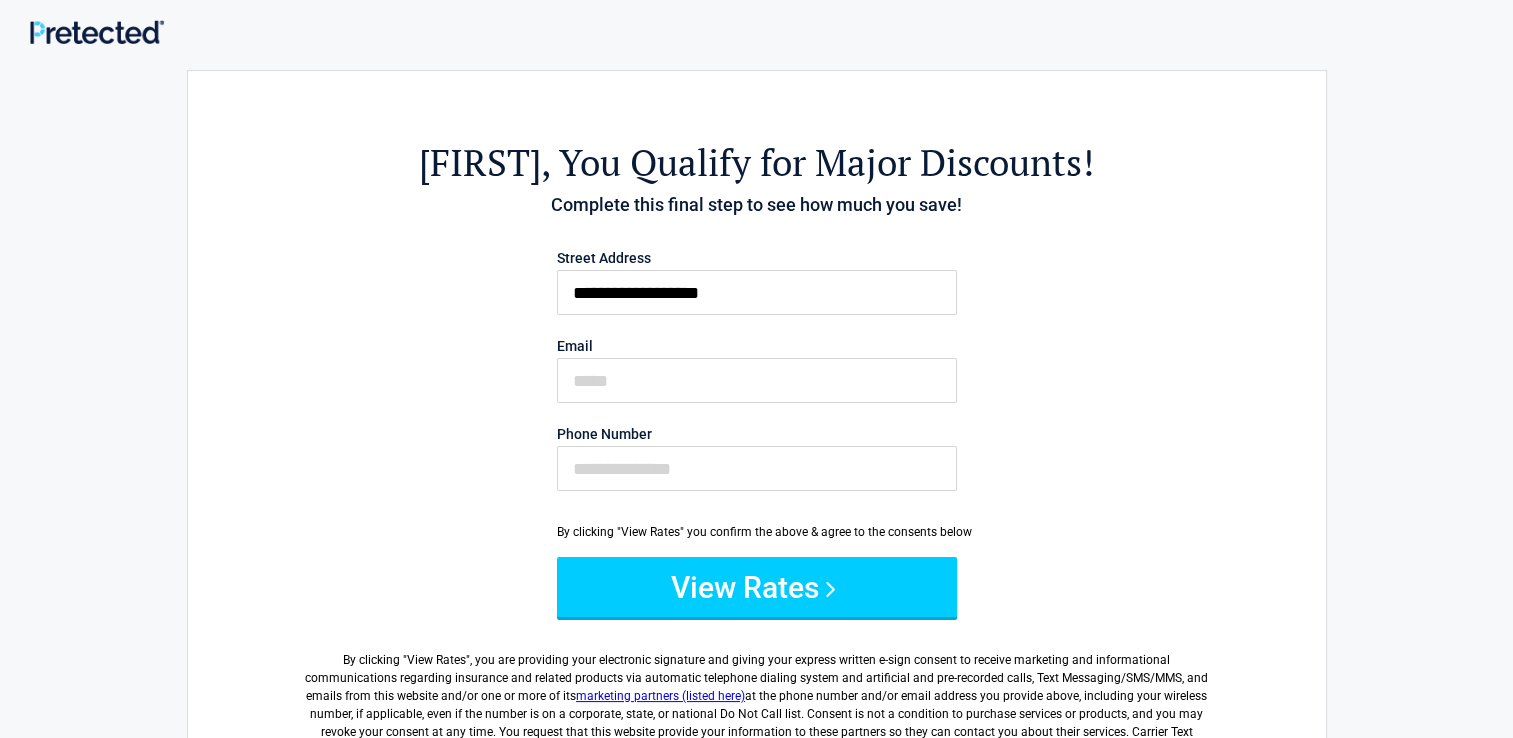 type on "**********" 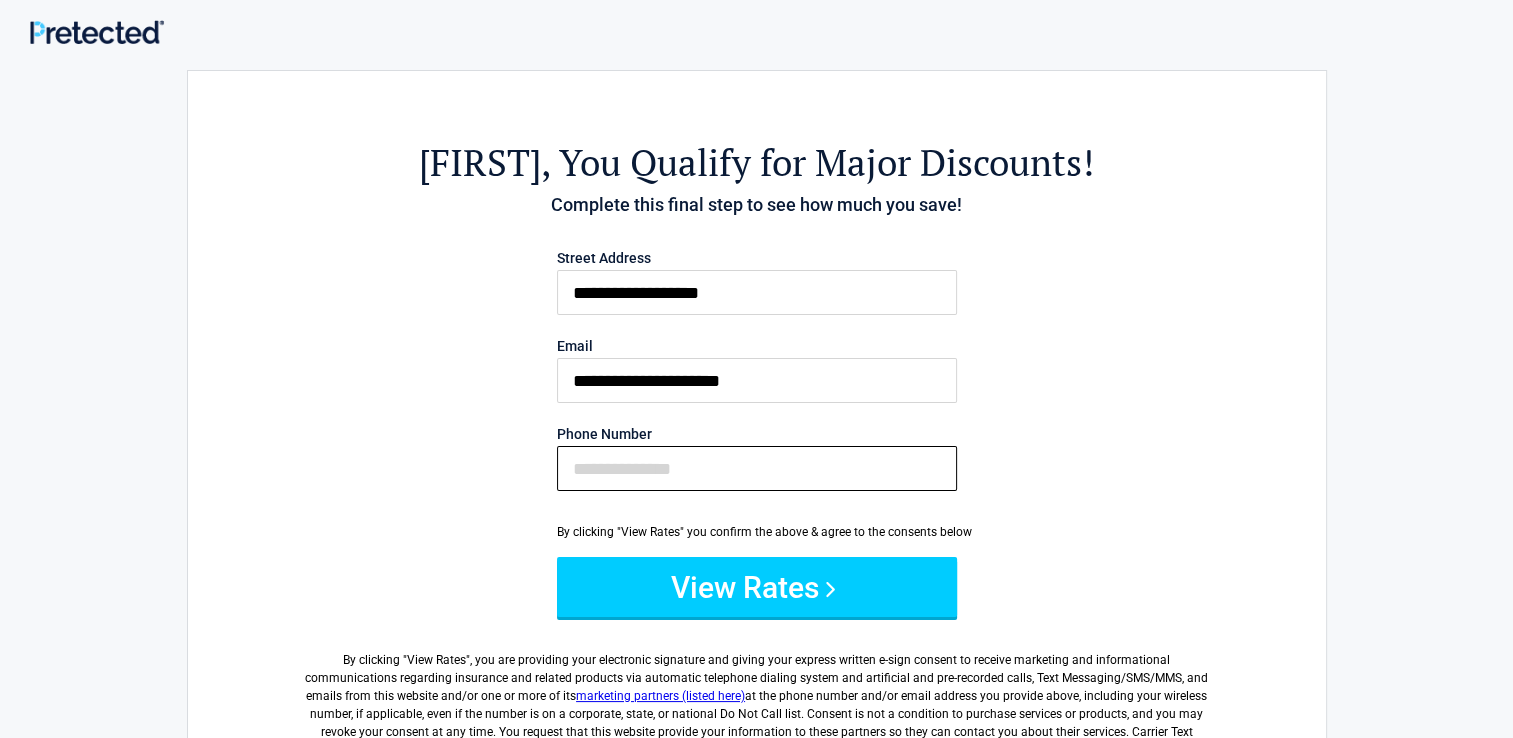 type on "**********" 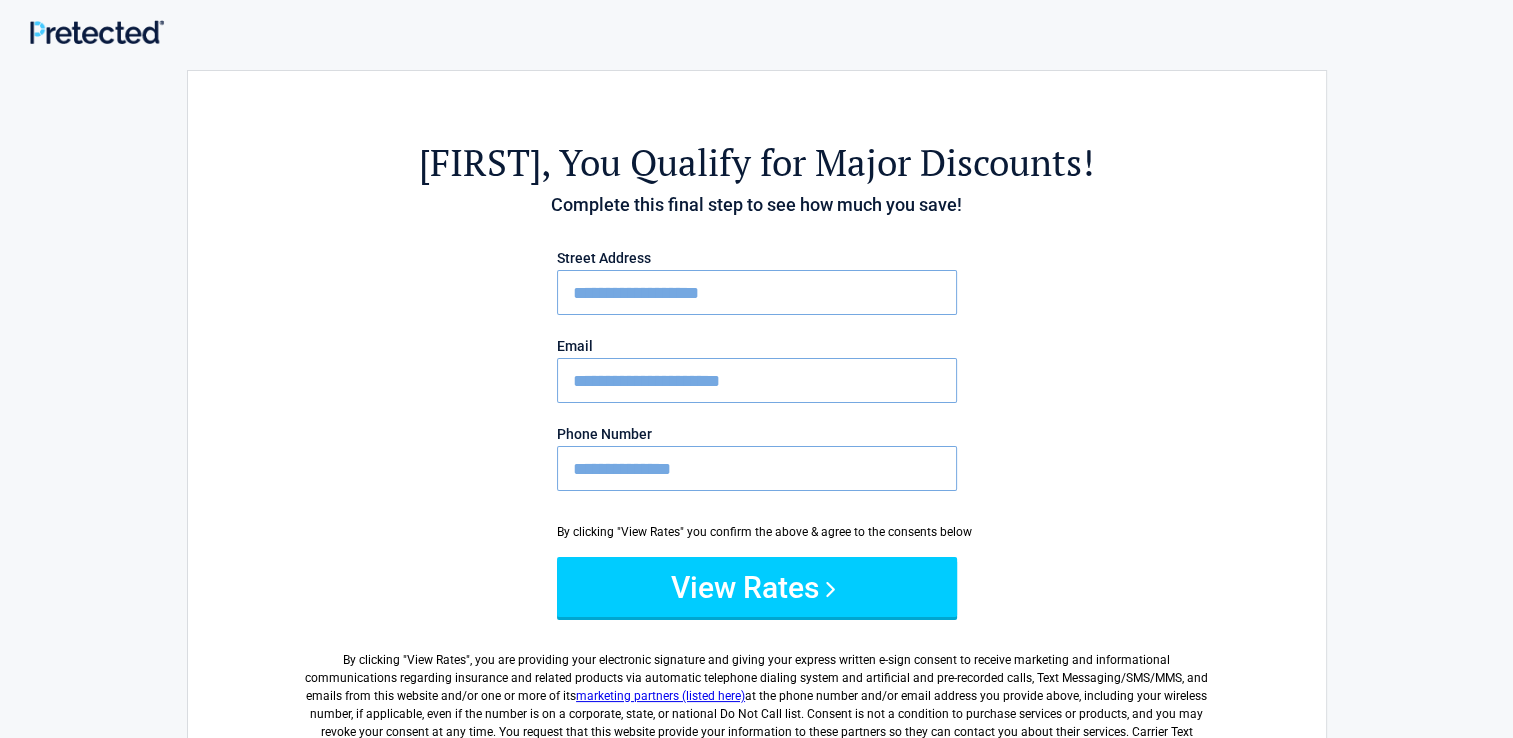 click on "**********" at bounding box center [757, 380] 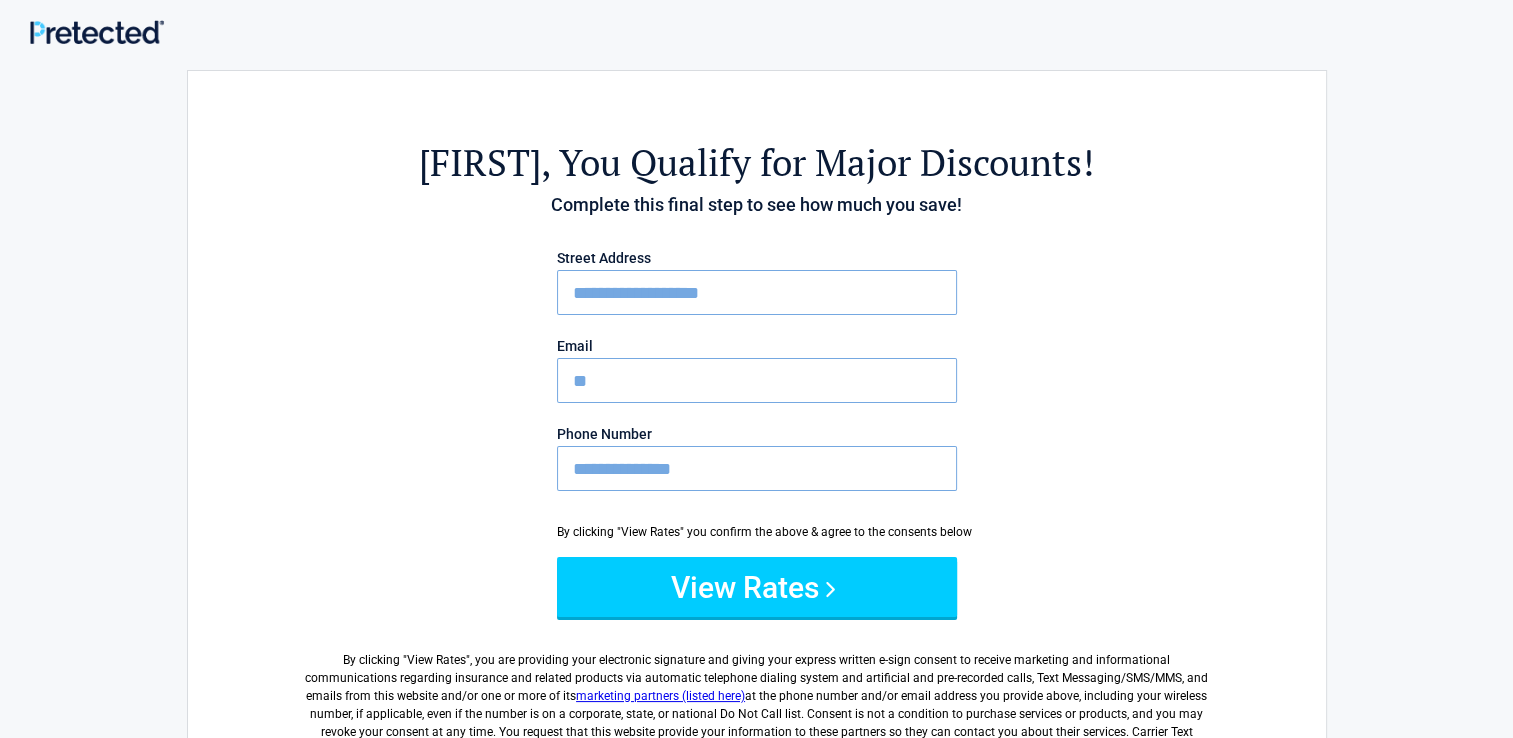 type on "*" 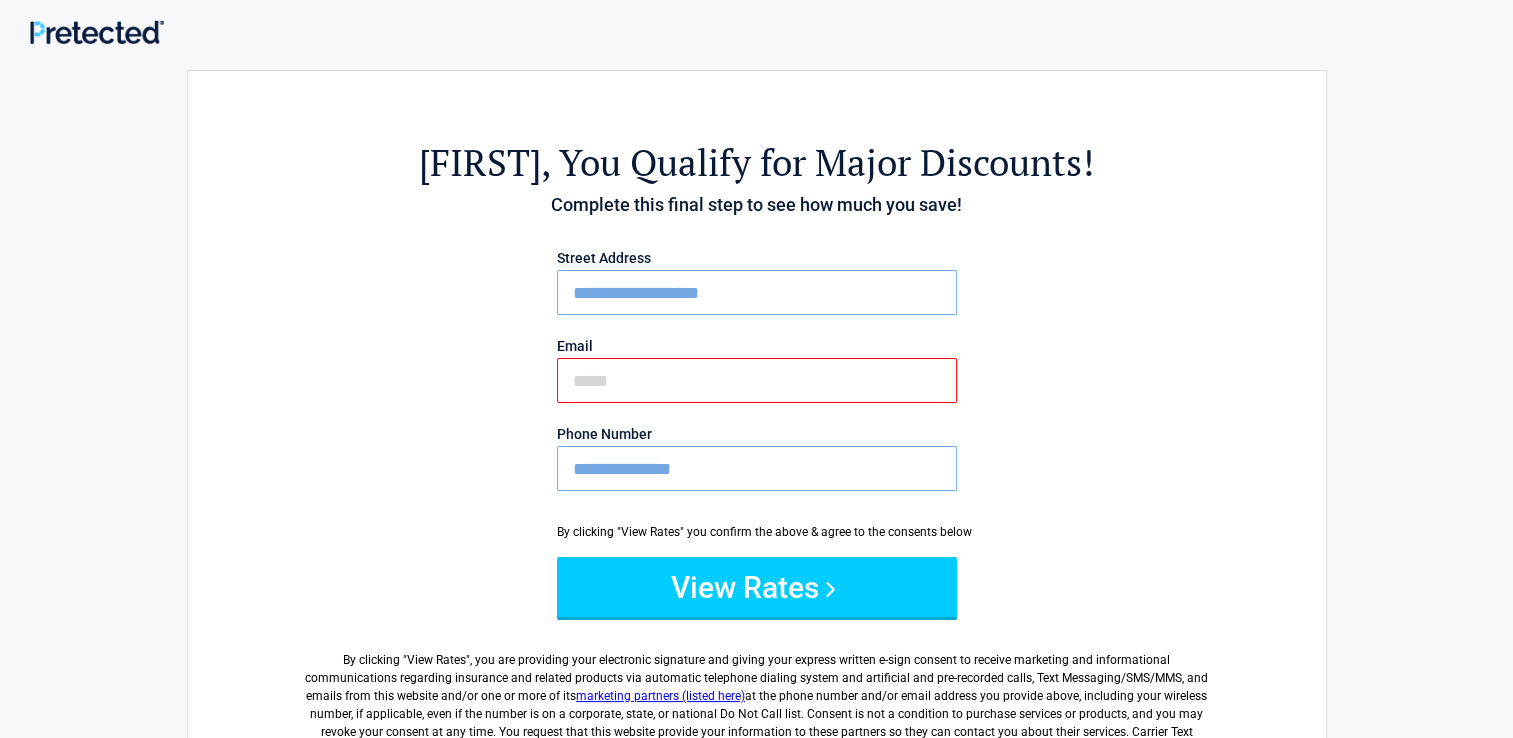 click on "**********" at bounding box center (757, 468) 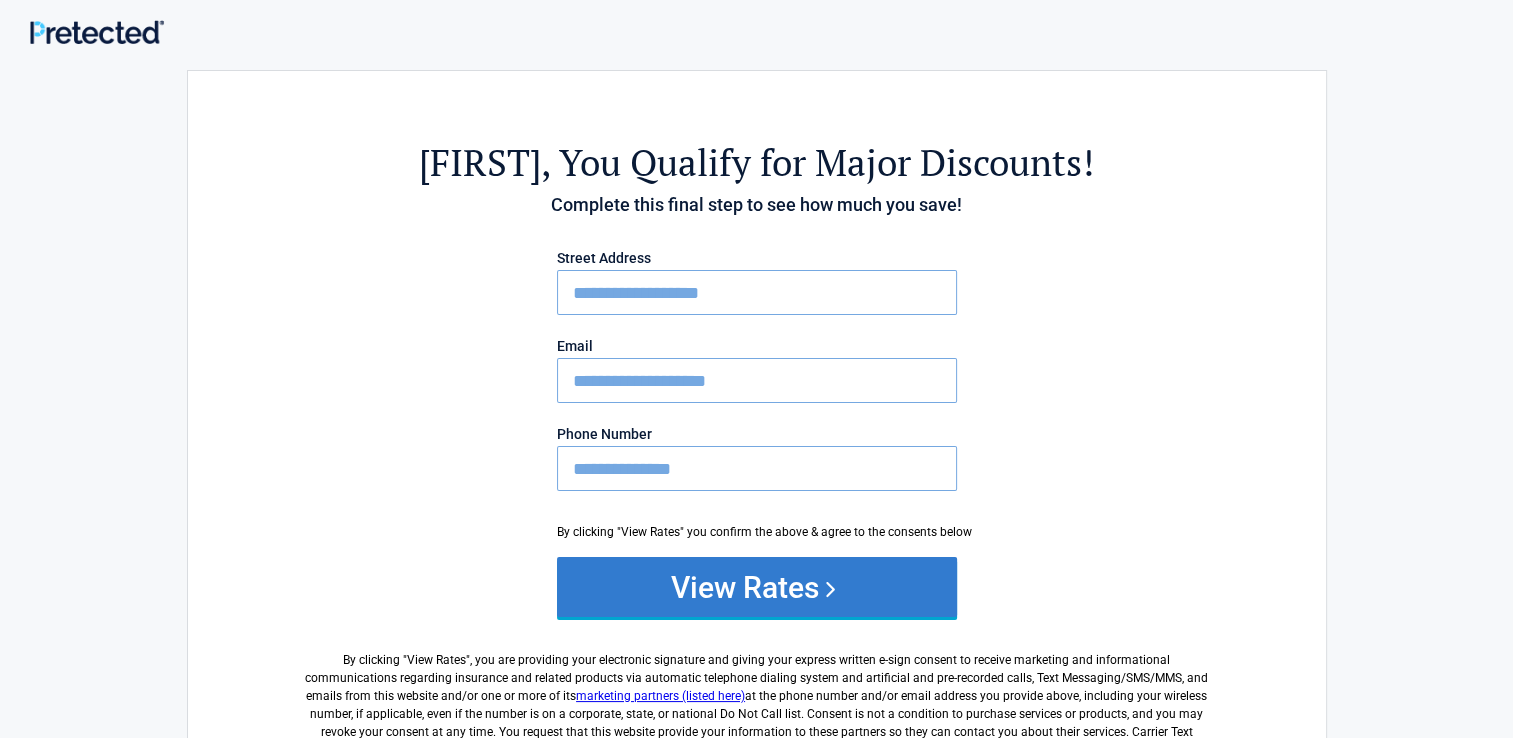 click on "View Rates" at bounding box center (757, 587) 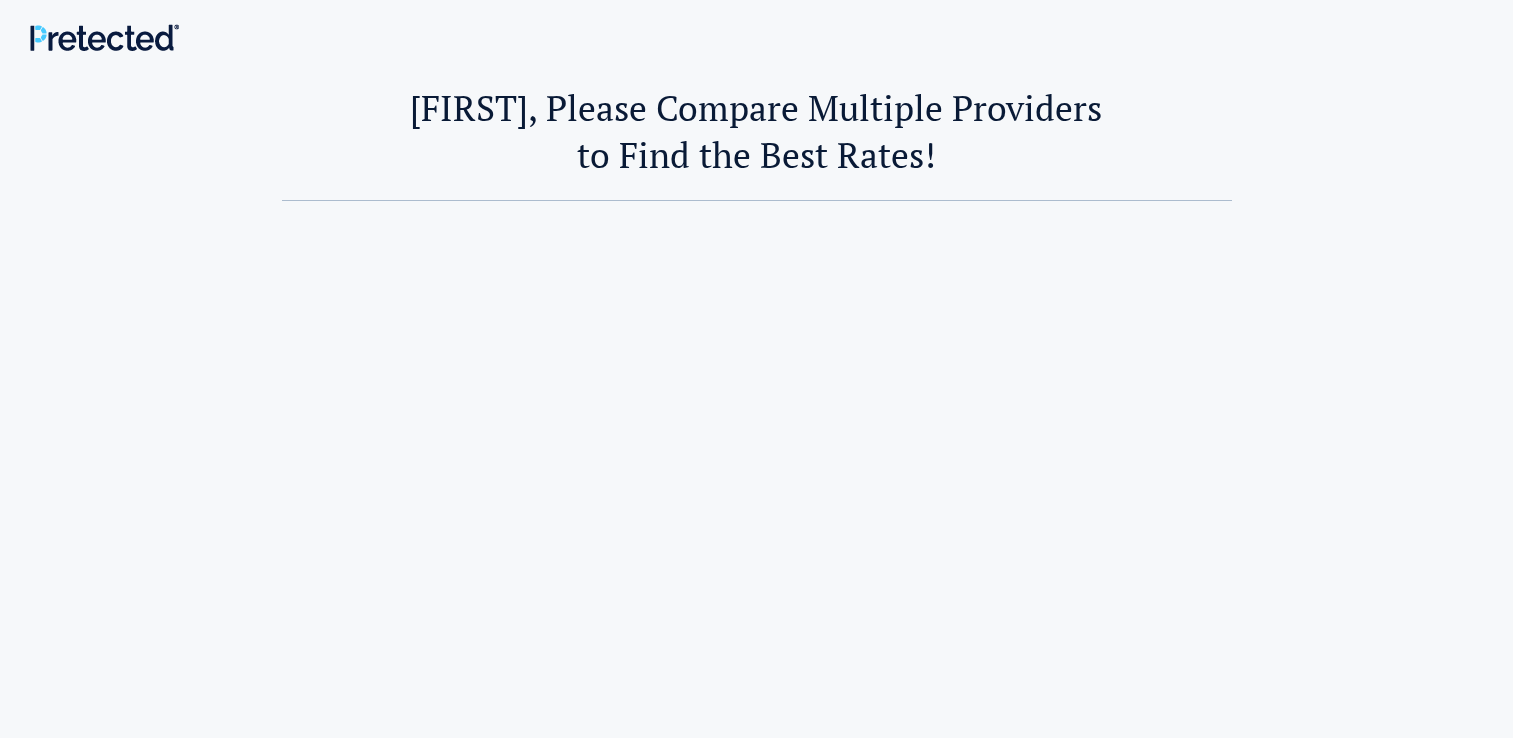 scroll, scrollTop: 0, scrollLeft: 0, axis: both 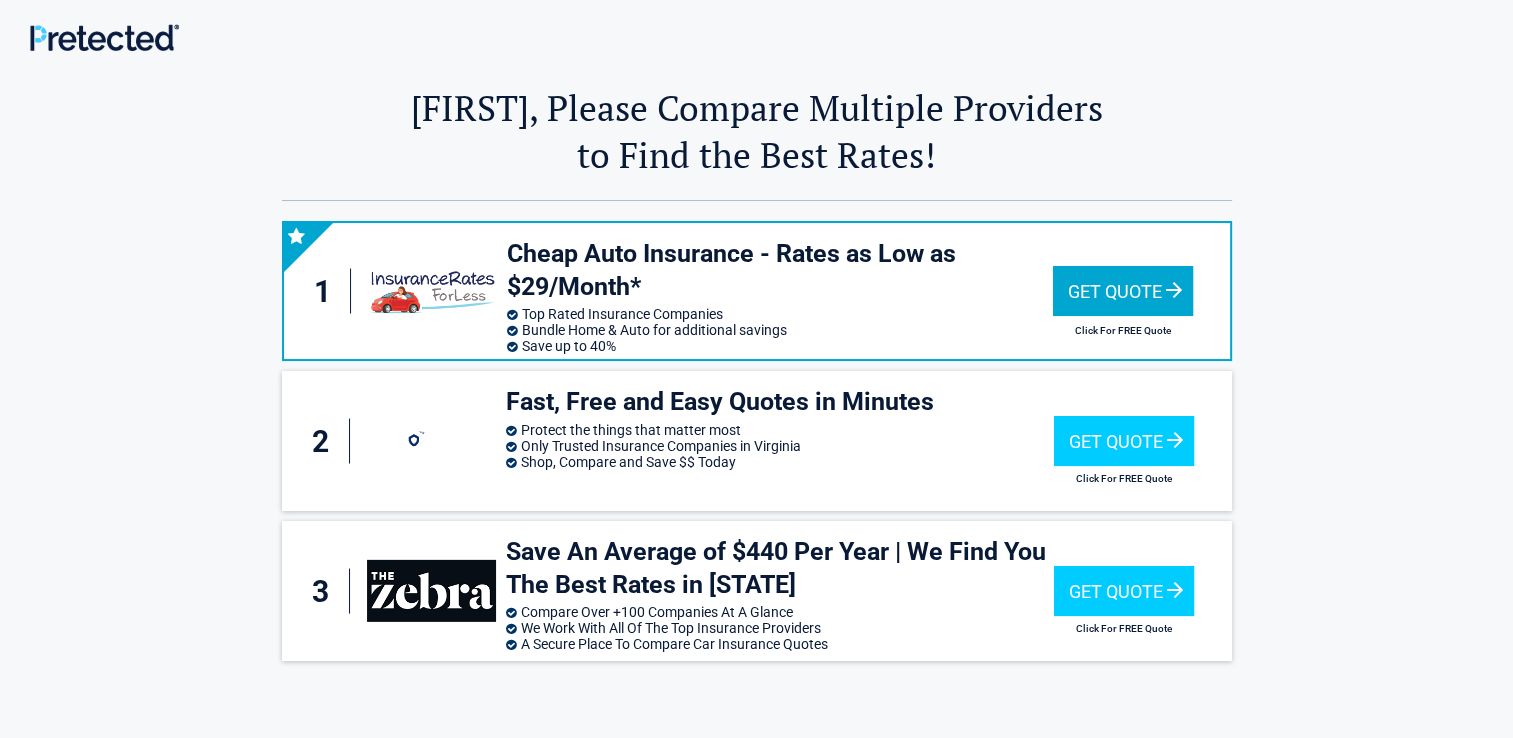 click on "Get Quote" at bounding box center [1123, 291] 